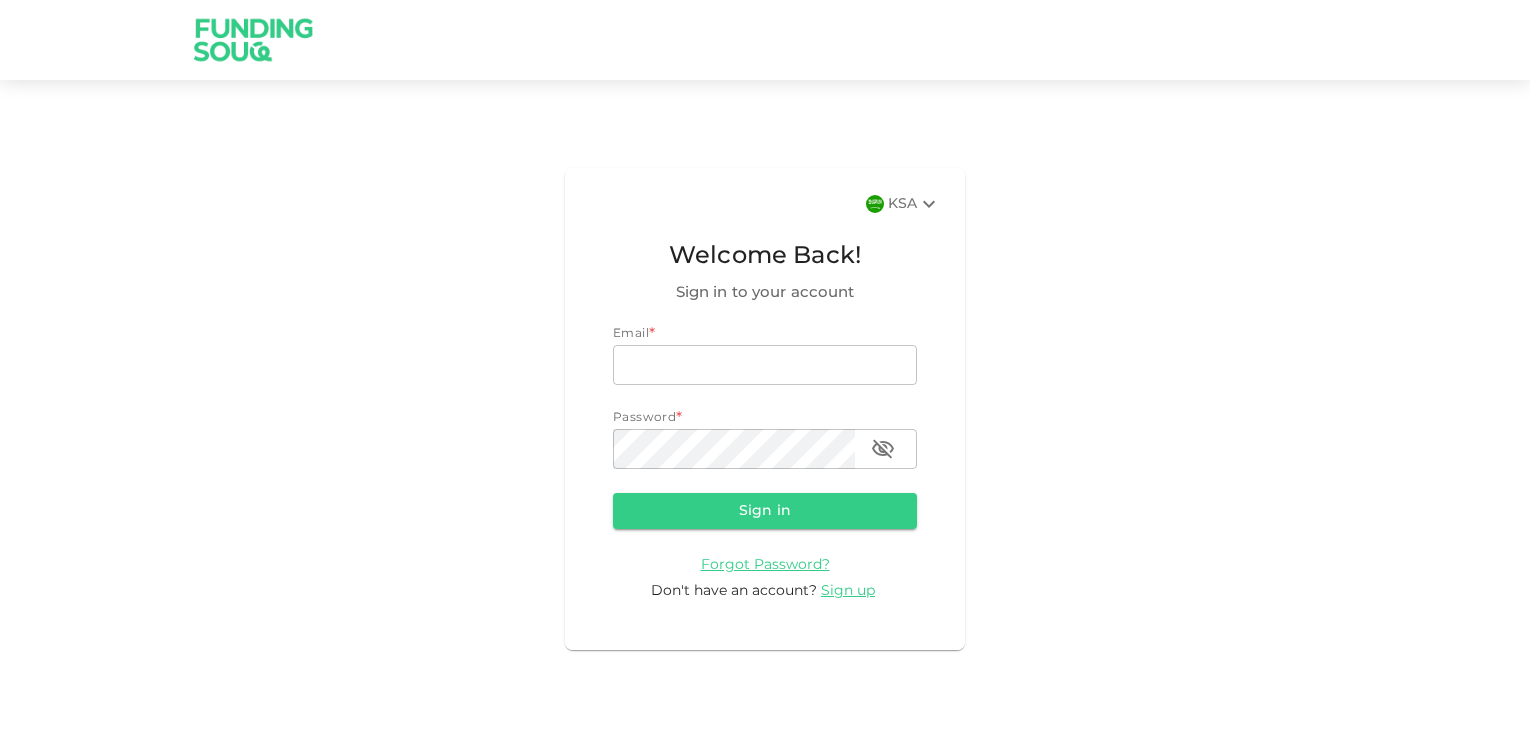 scroll, scrollTop: 0, scrollLeft: 0, axis: both 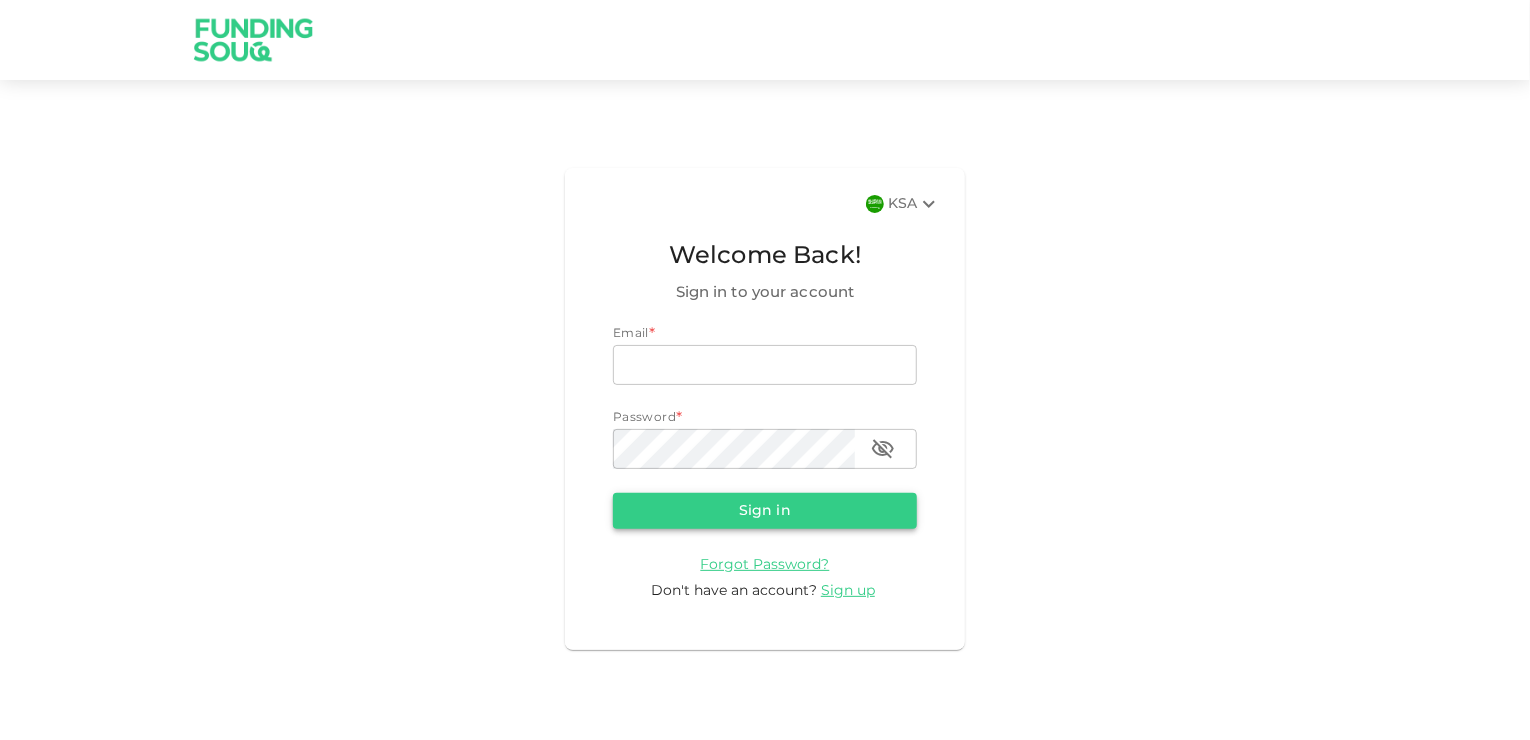 type on "[USERNAME]@[DOMAIN]" 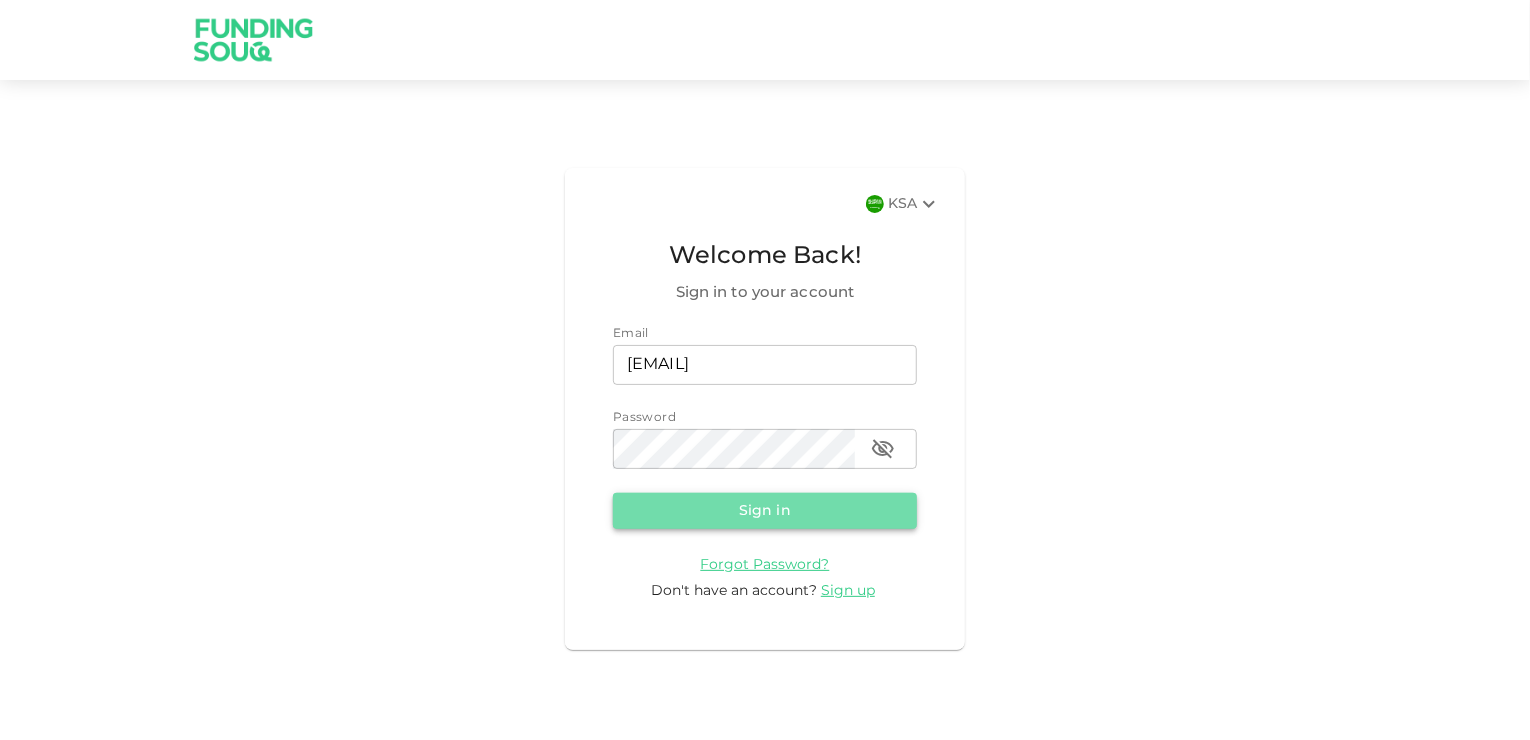 click on "Sign in" at bounding box center [765, 511] 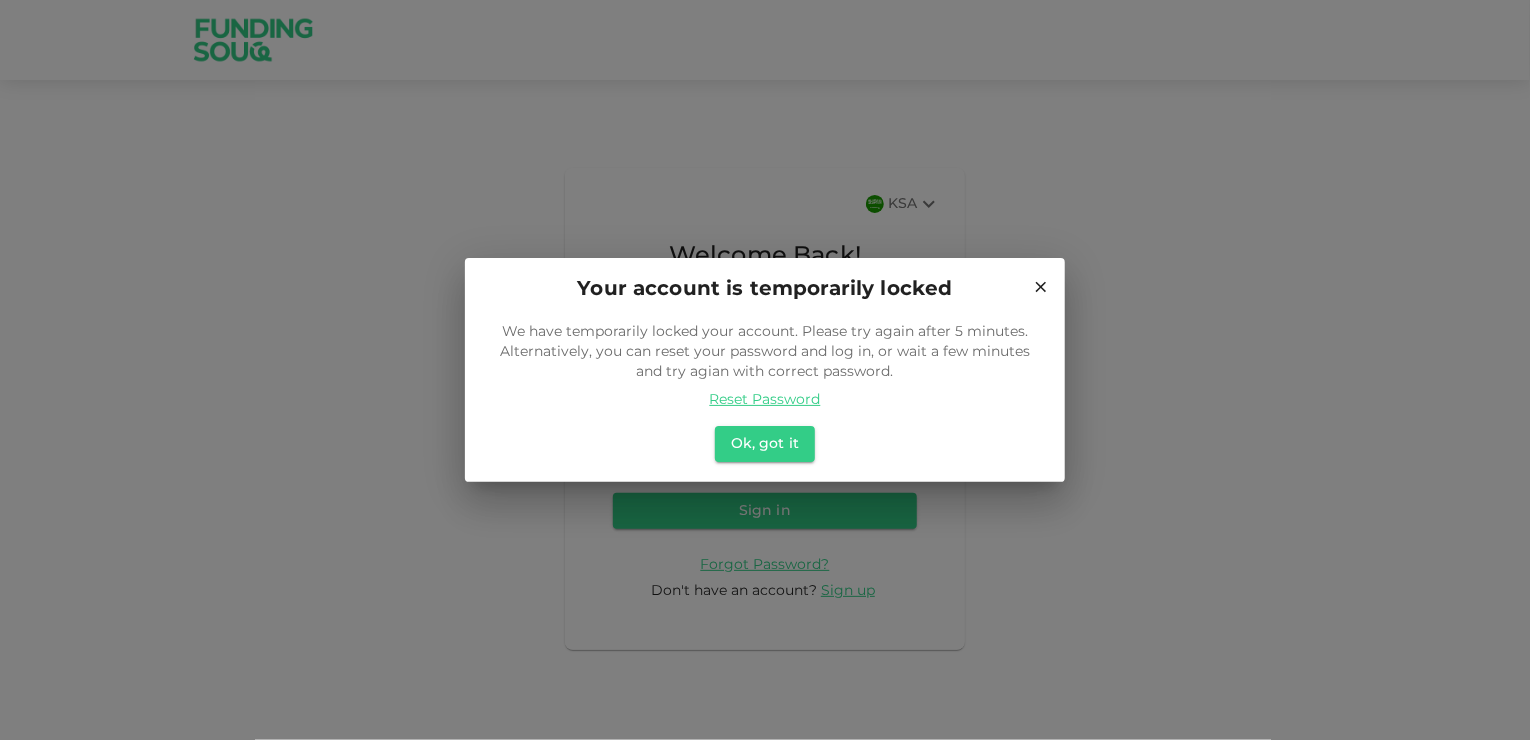 click 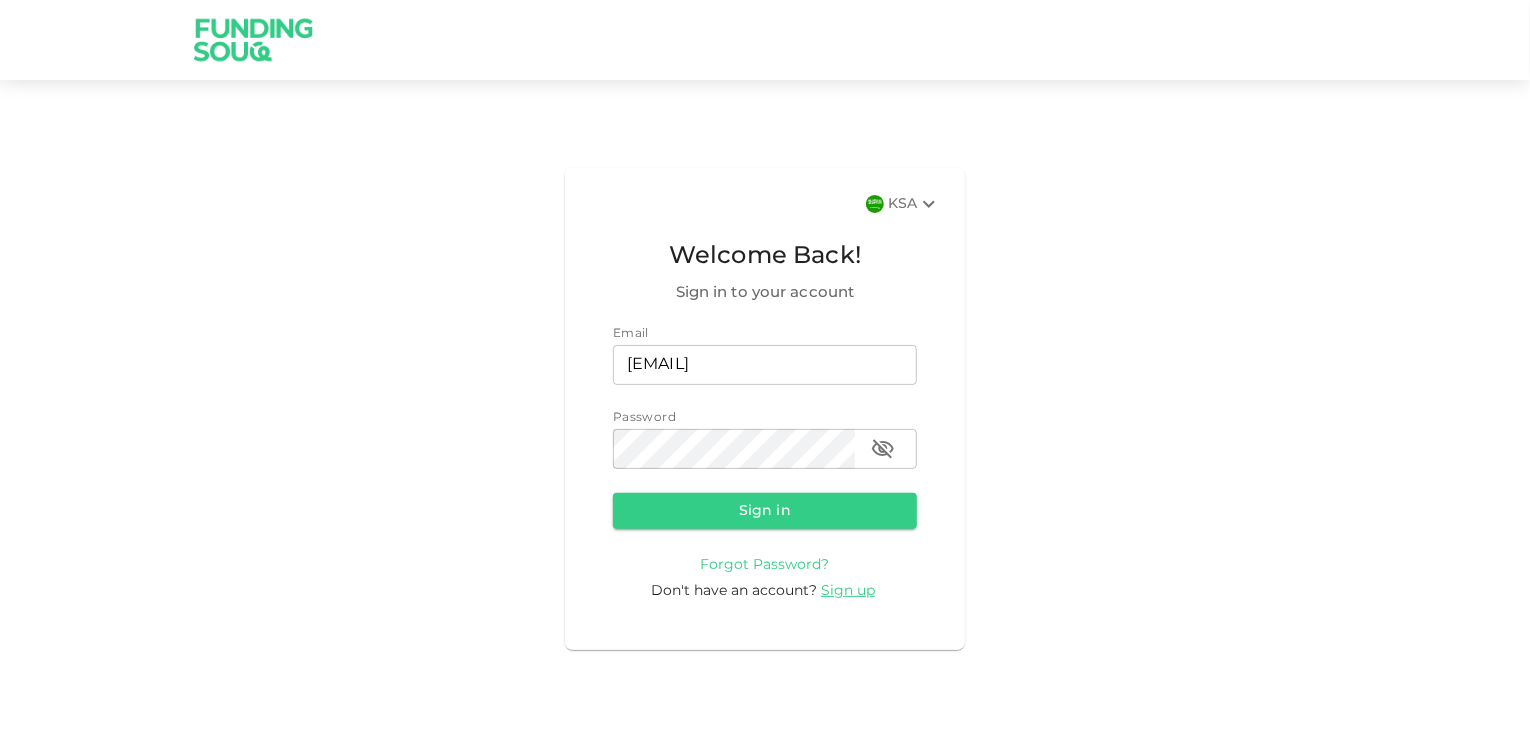 click on "Forgot Password?" at bounding box center (765, 565) 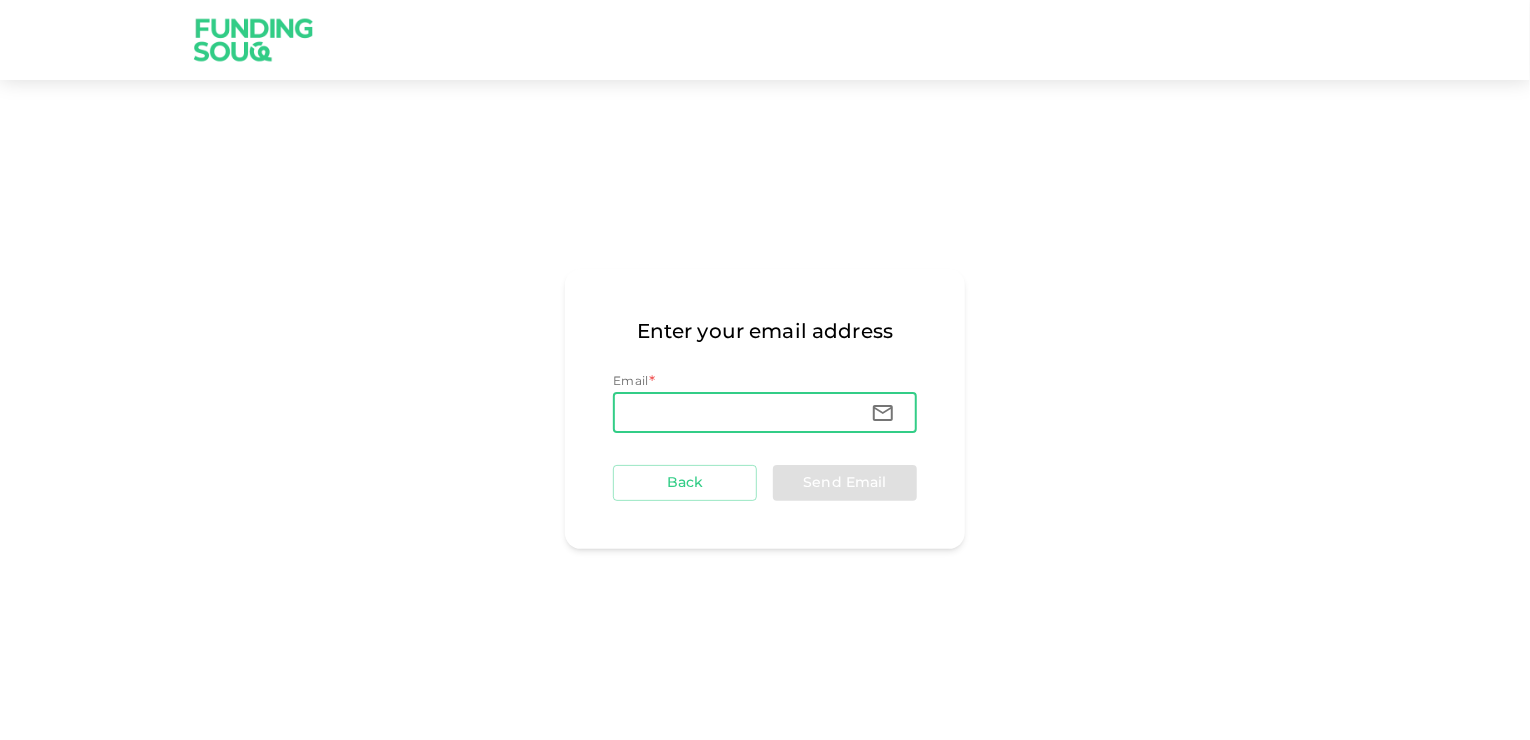 click on "Email" at bounding box center (734, 413) 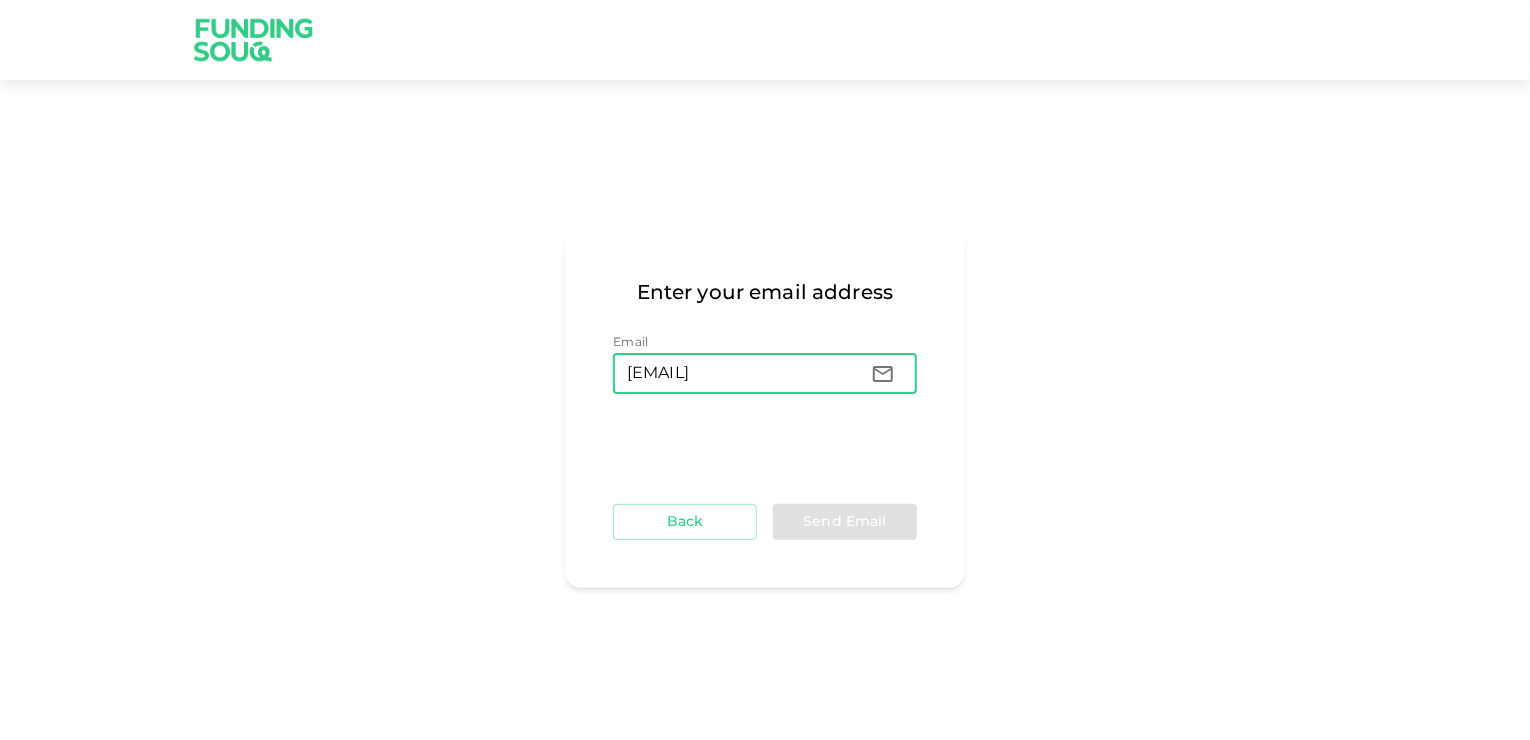 type on "[USERNAME]@[DOMAIN]" 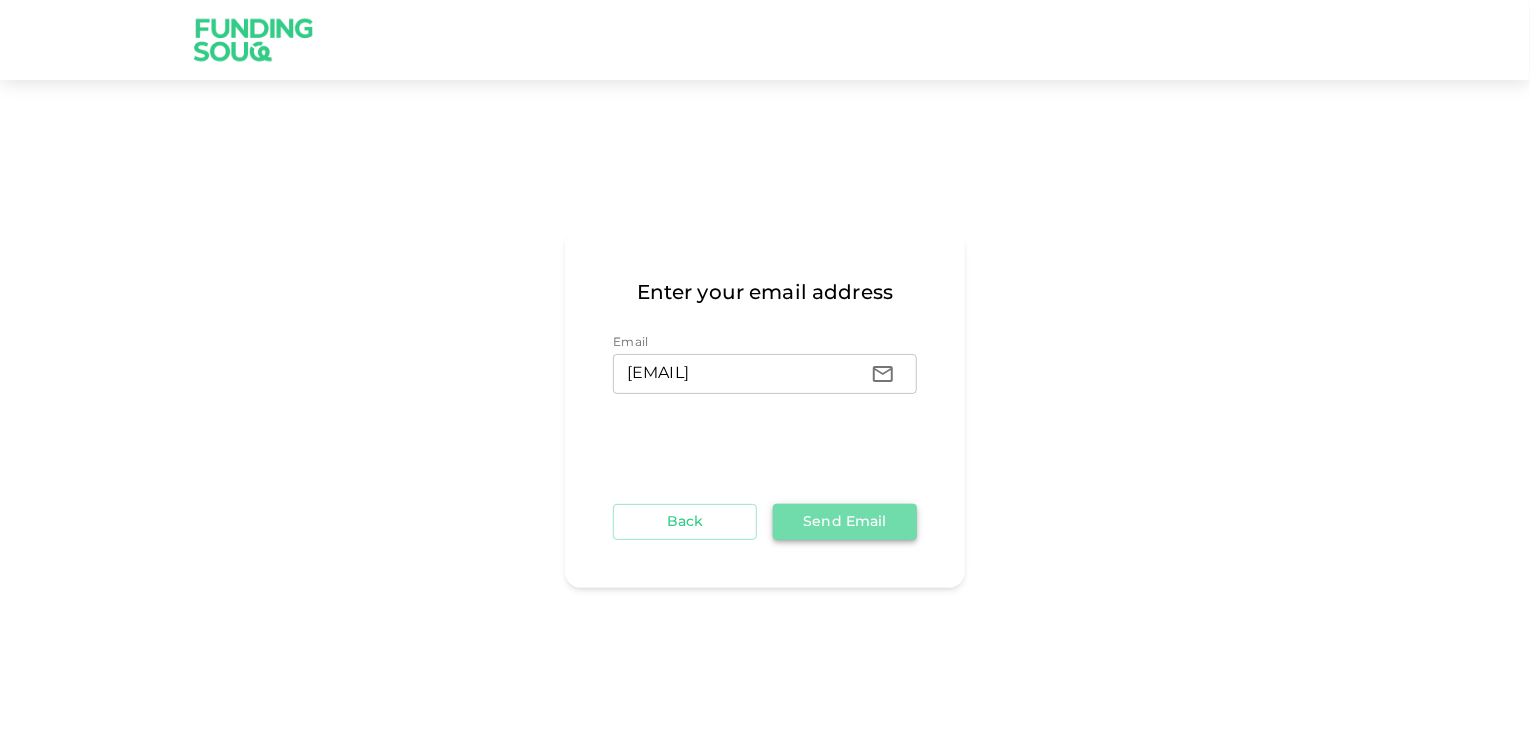 click on "Send Email" at bounding box center [845, 522] 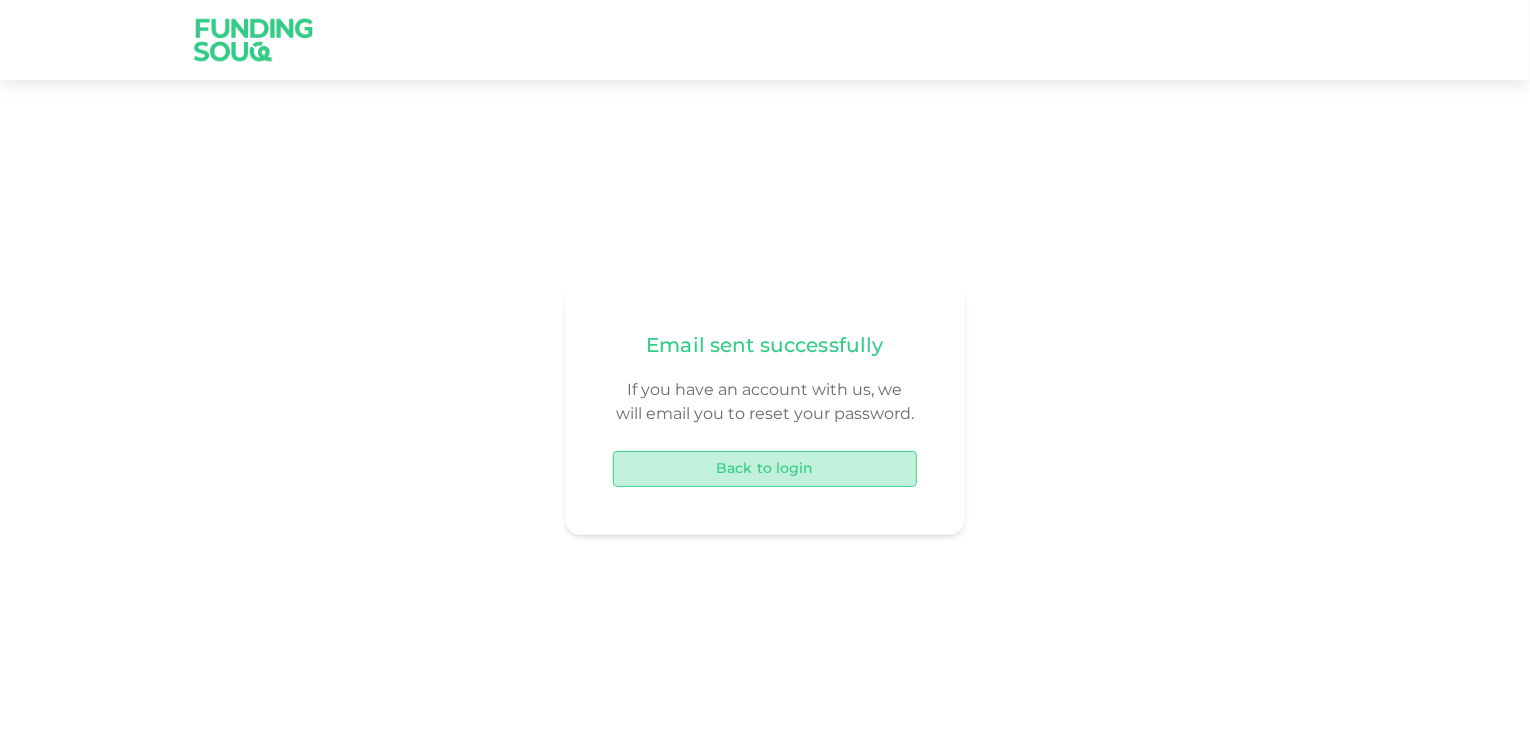 click on "Back to login" at bounding box center (765, 469) 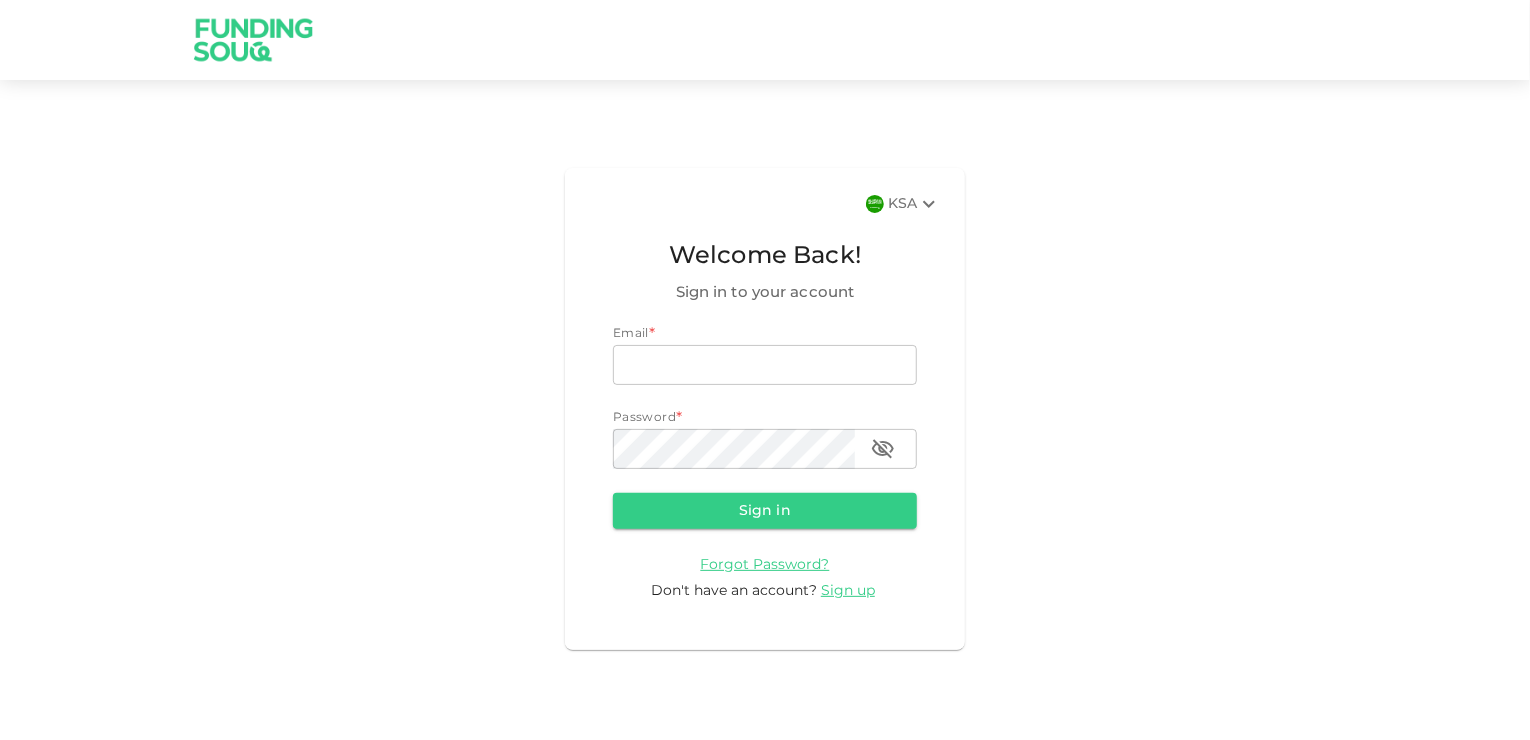 type on "[USERNAME]@[DOMAIN]" 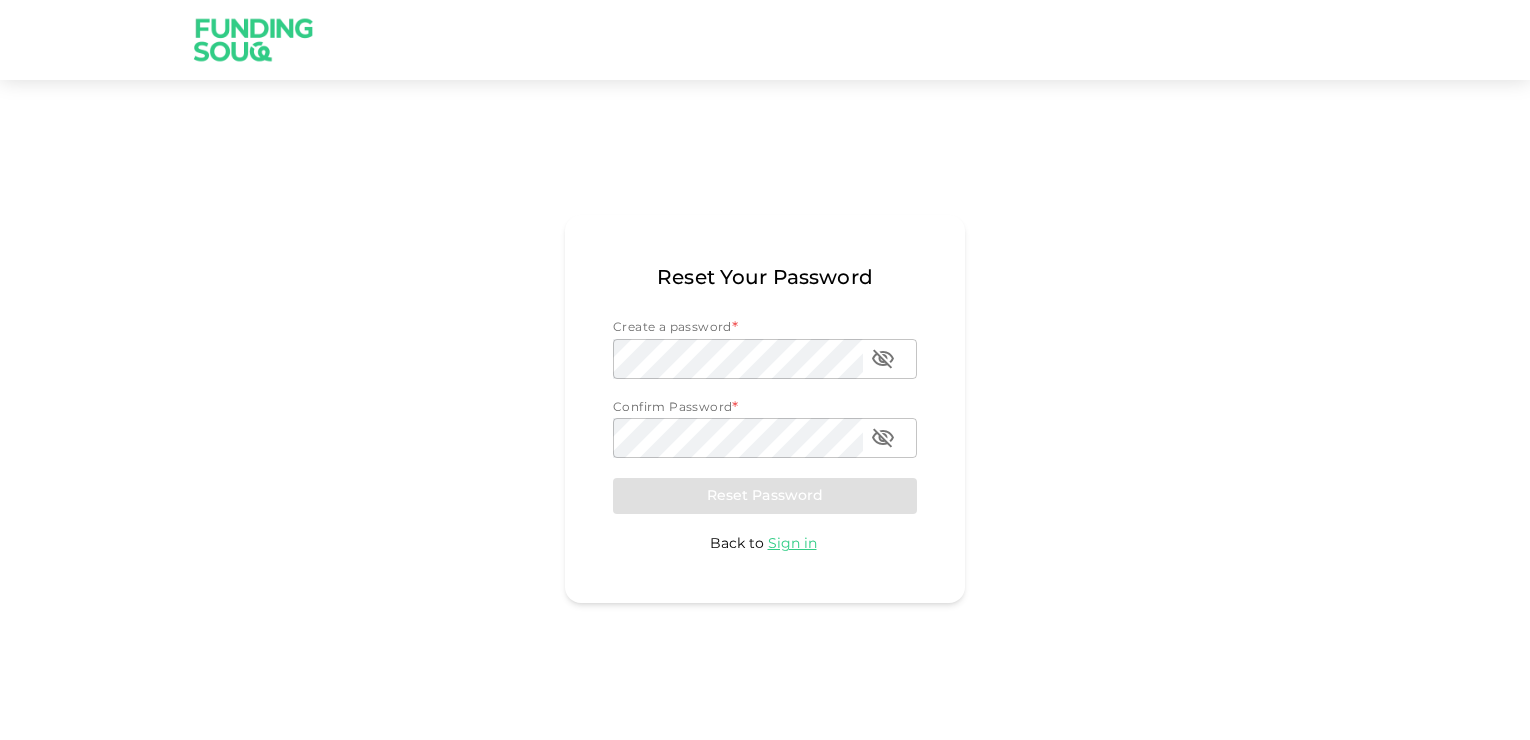 scroll, scrollTop: 0, scrollLeft: 0, axis: both 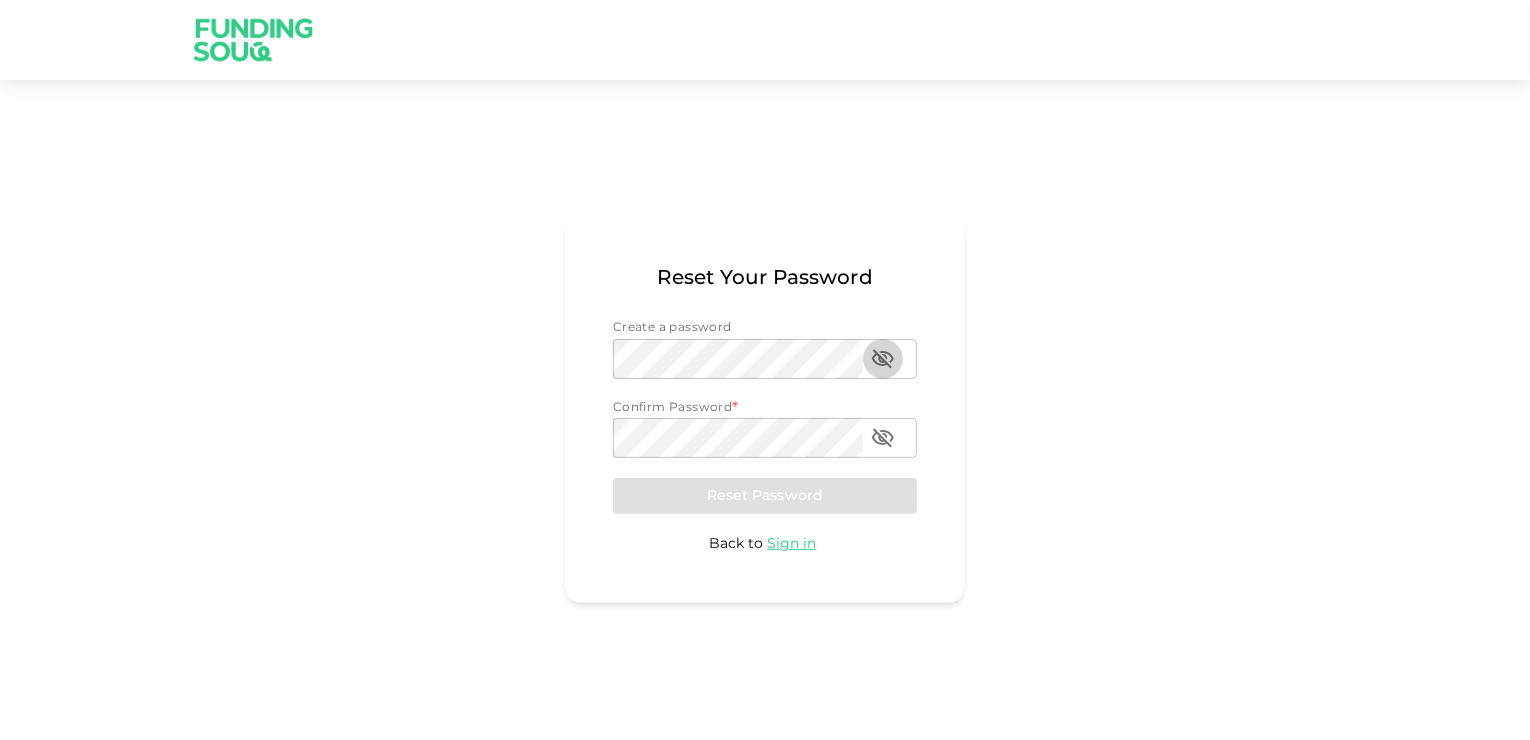 type 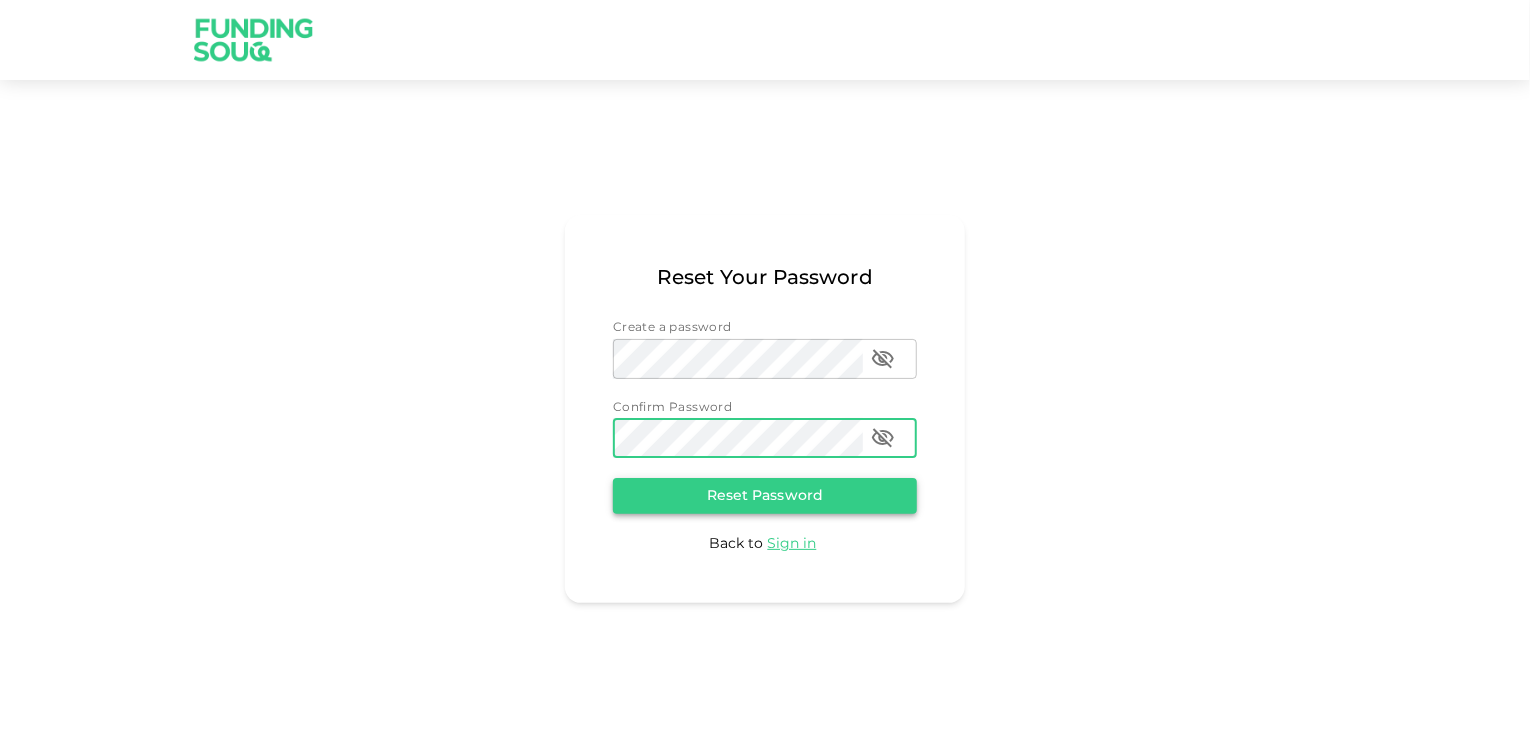 click on "Reset Password" at bounding box center [765, 496] 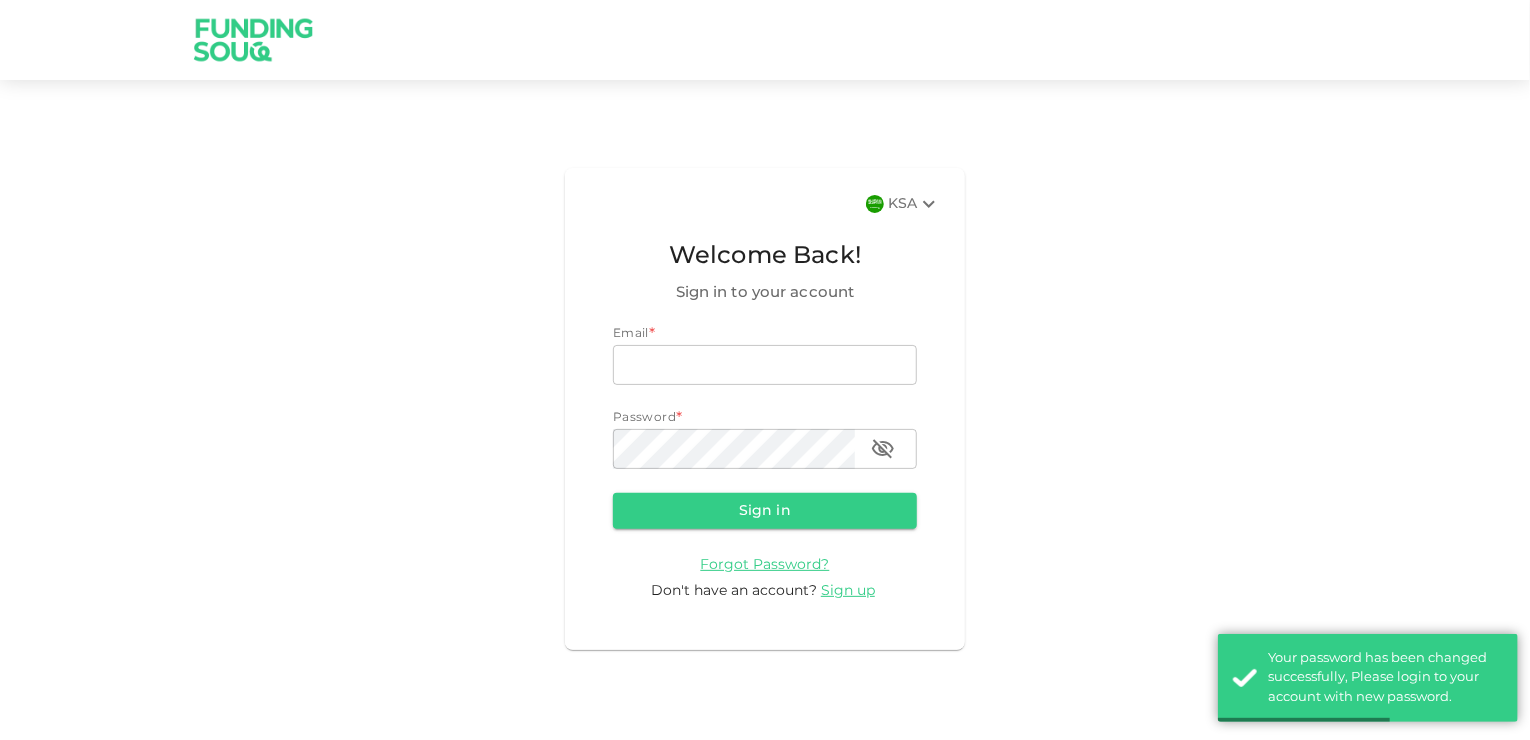 type on "[USERNAME]@[DOMAIN]" 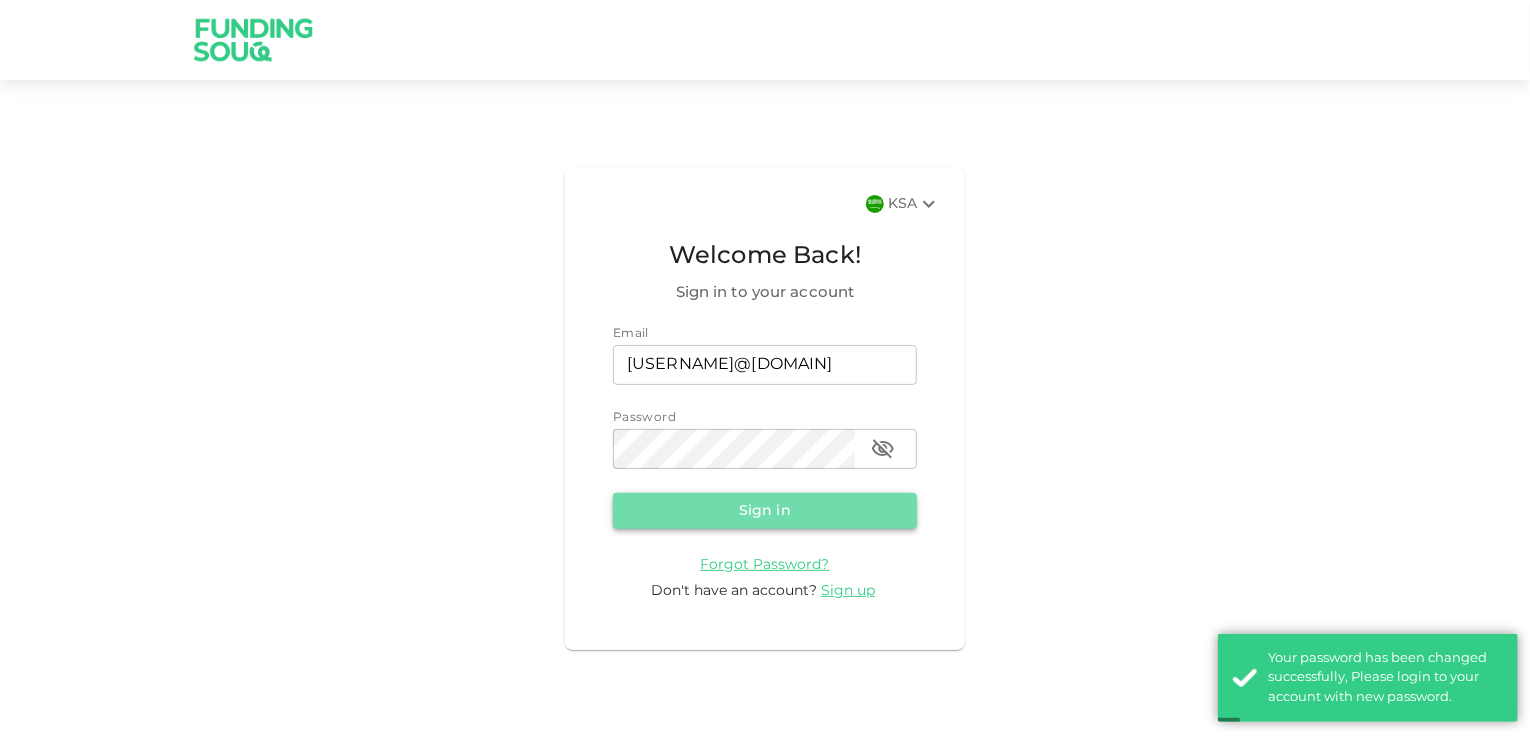 click on "Sign in" at bounding box center [765, 511] 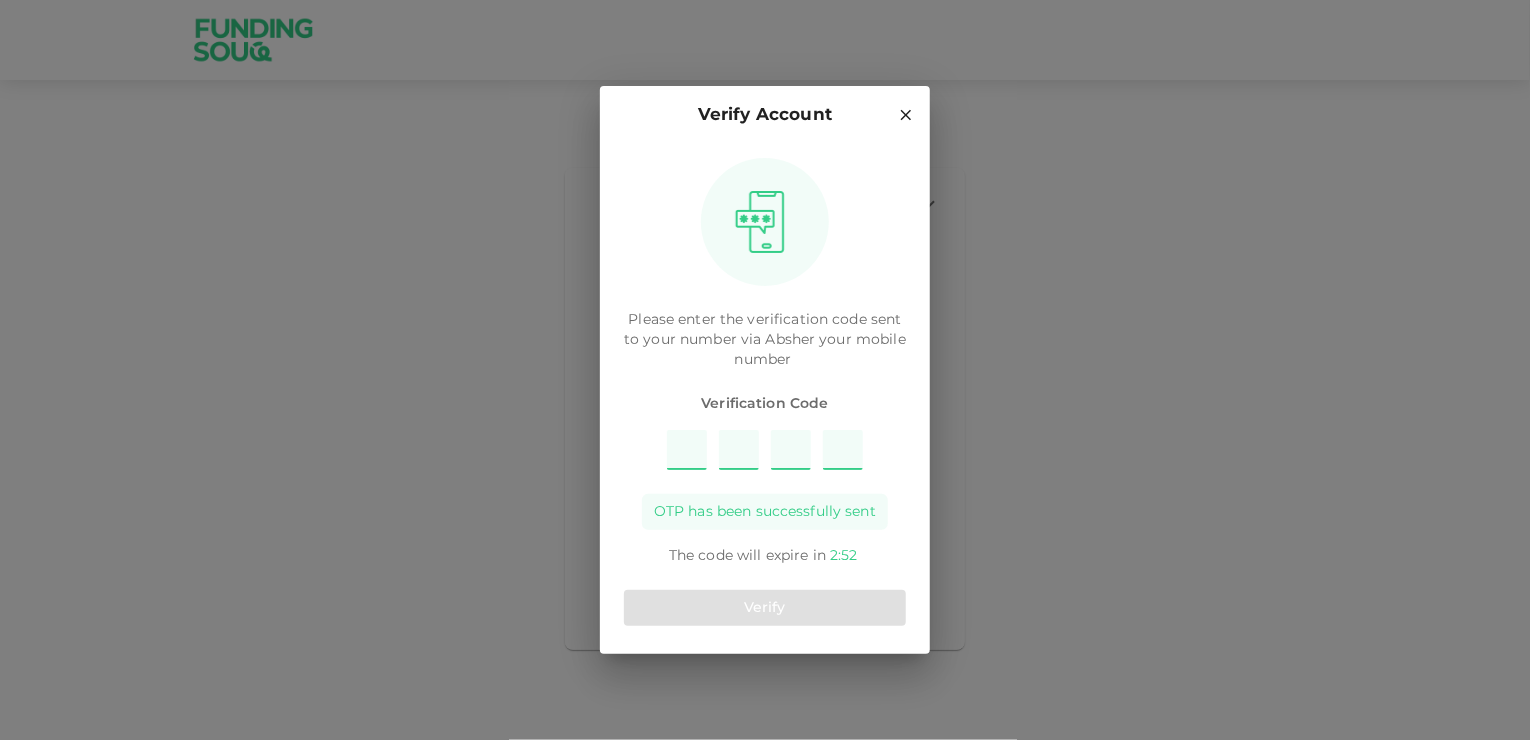 type on "7" 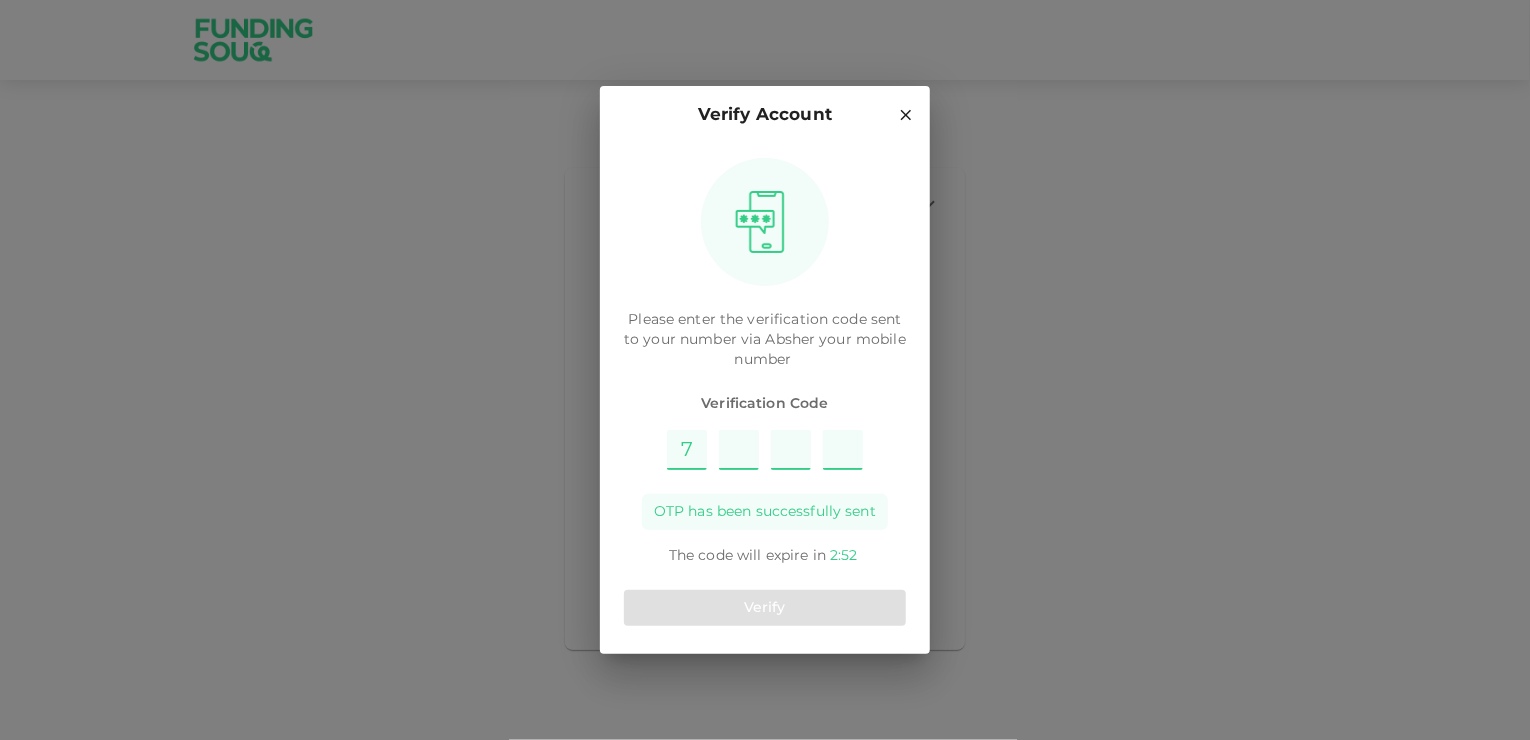 type on "5" 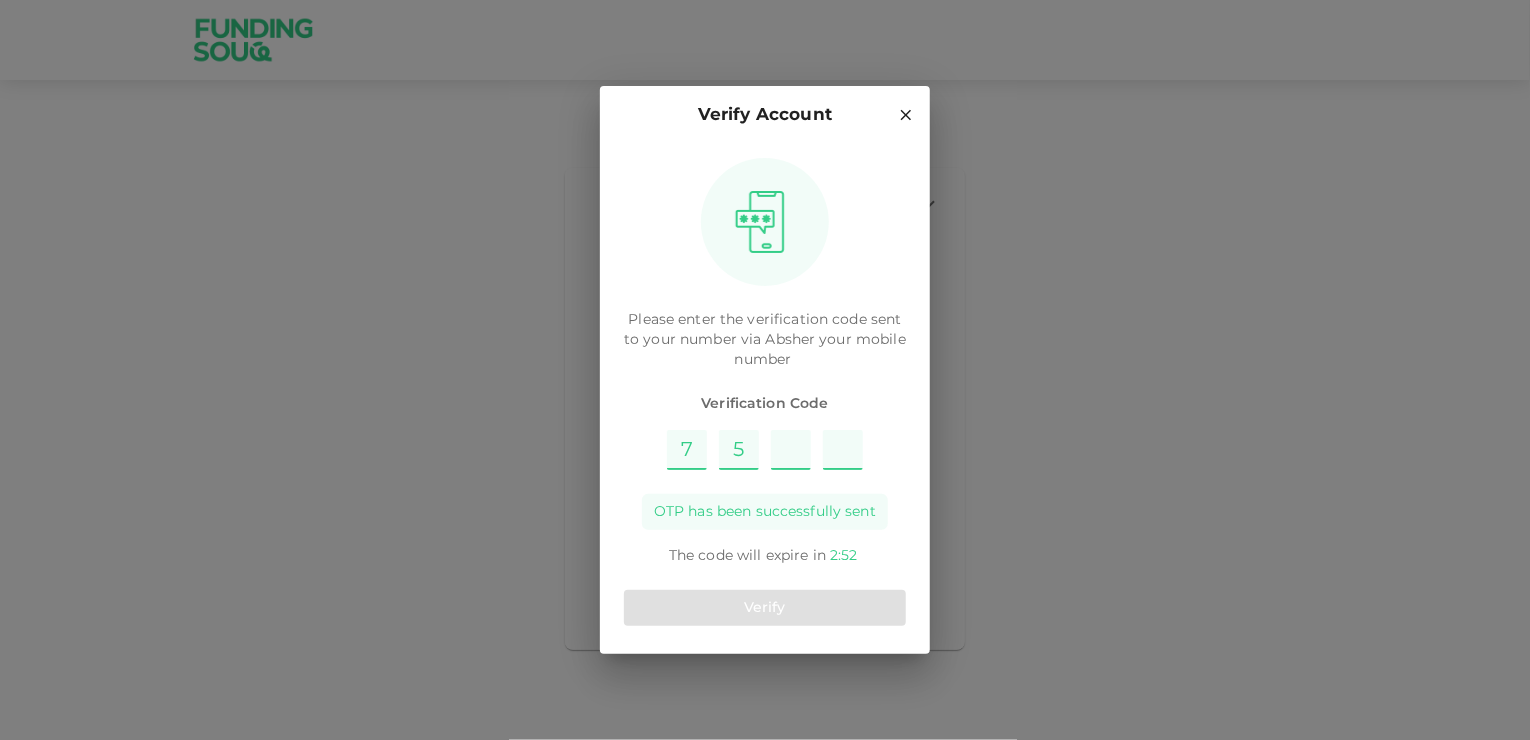 type on "1" 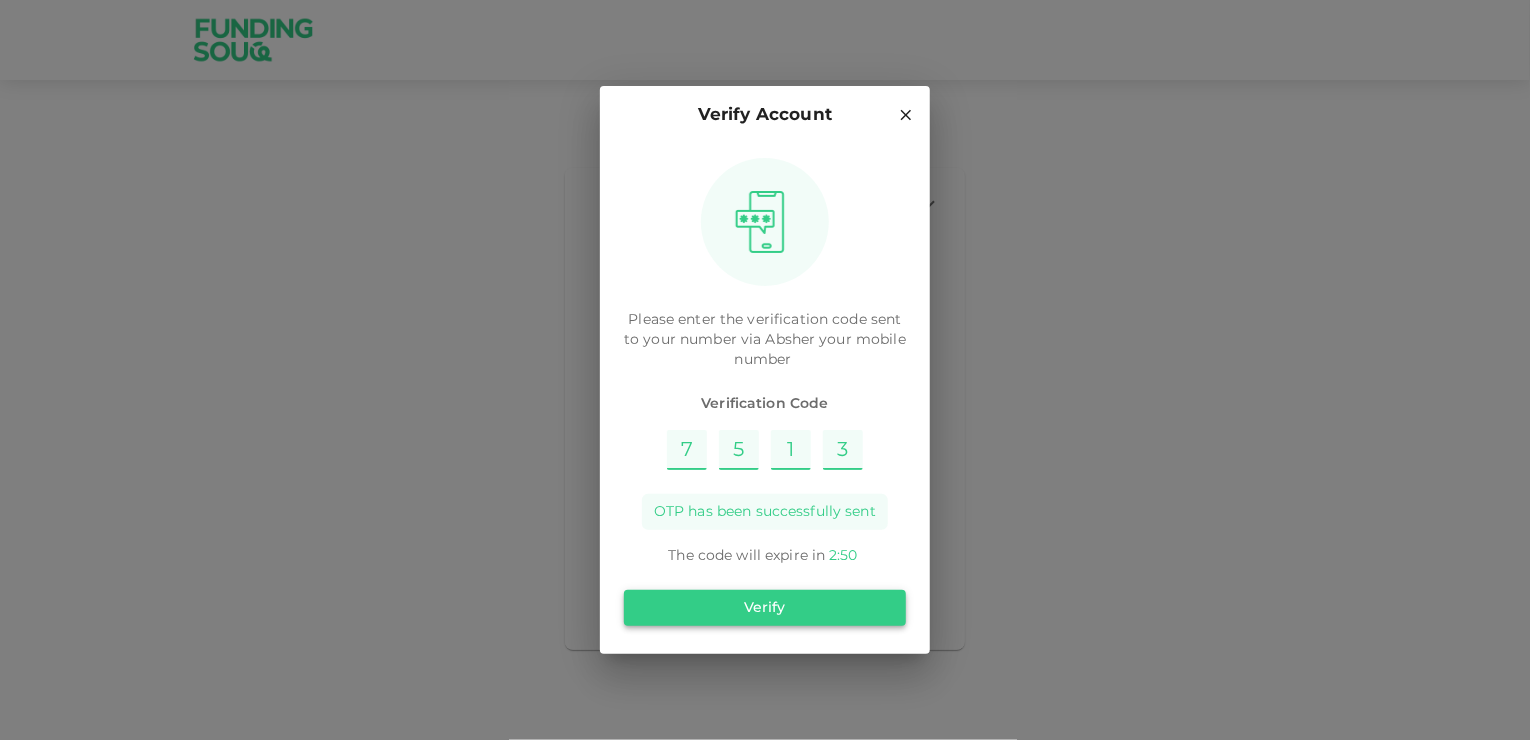 type on "3" 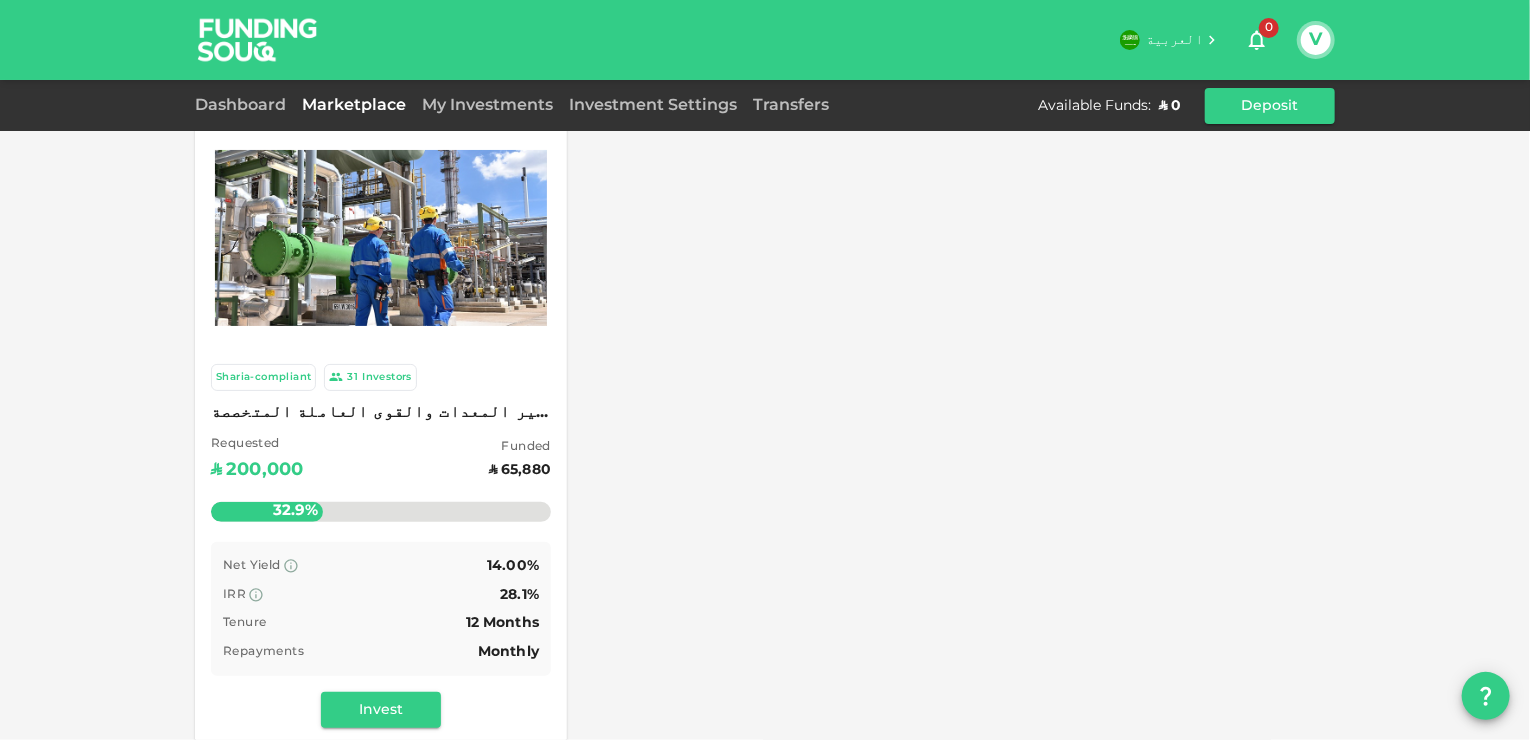 scroll, scrollTop: 16, scrollLeft: 0, axis: vertical 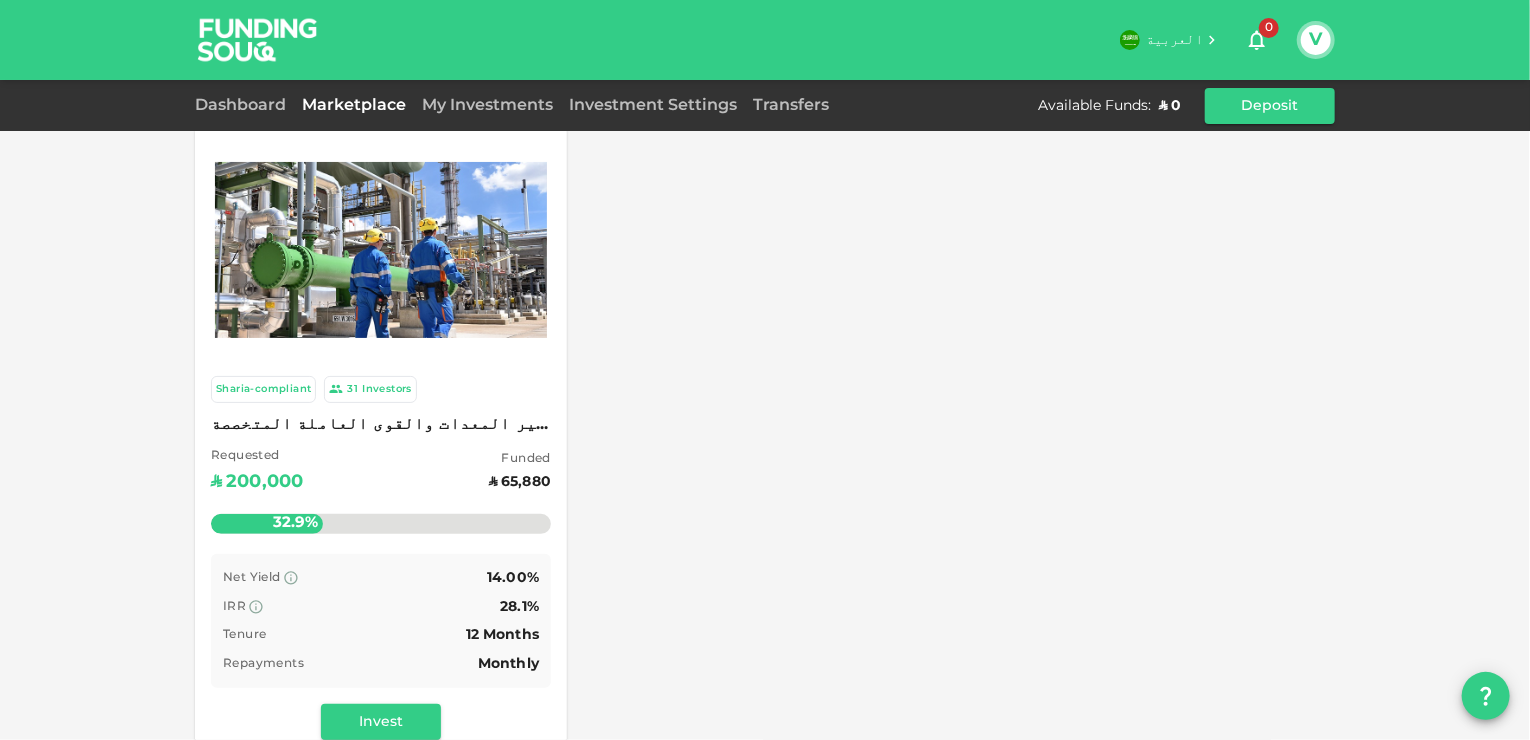 click at bounding box center [381, 250] 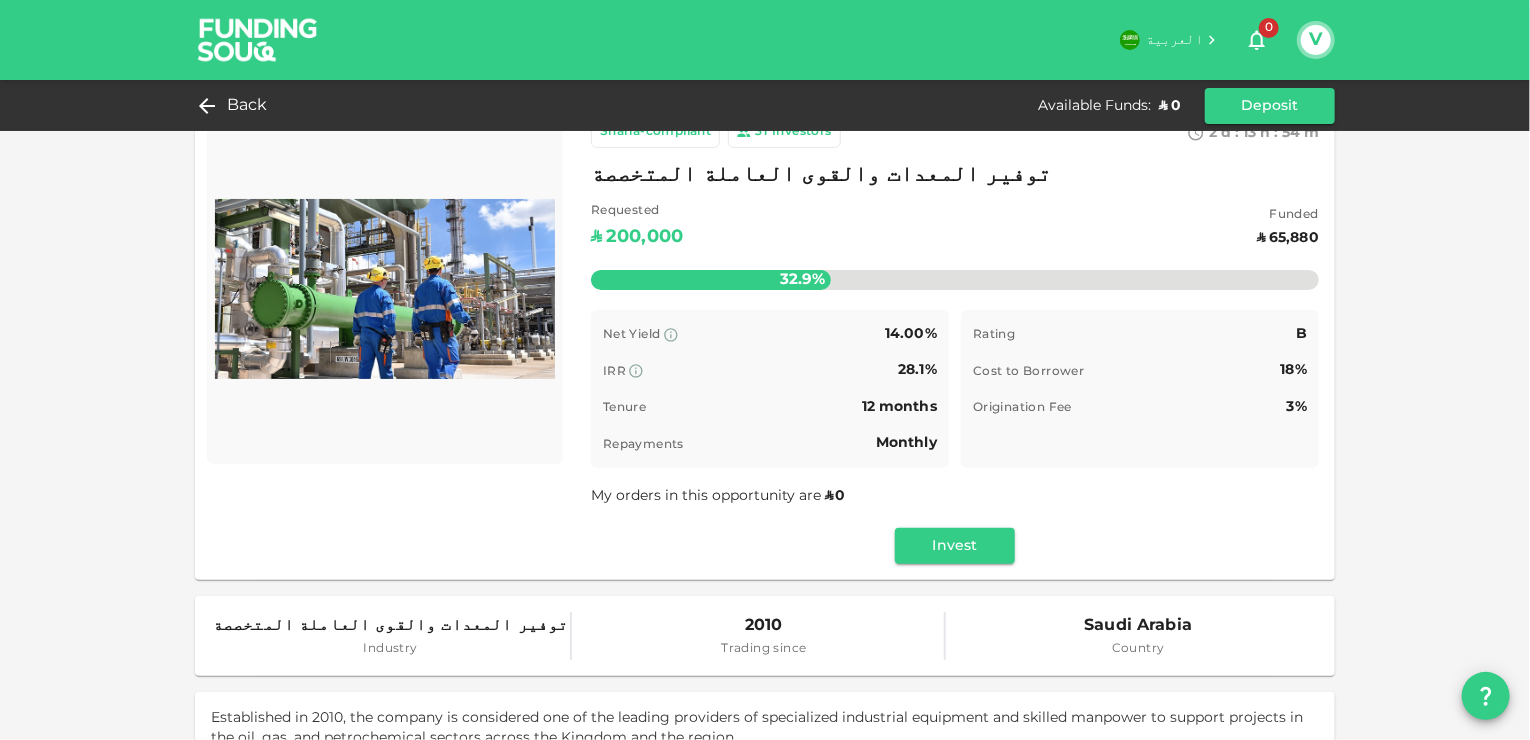 scroll, scrollTop: 0, scrollLeft: 0, axis: both 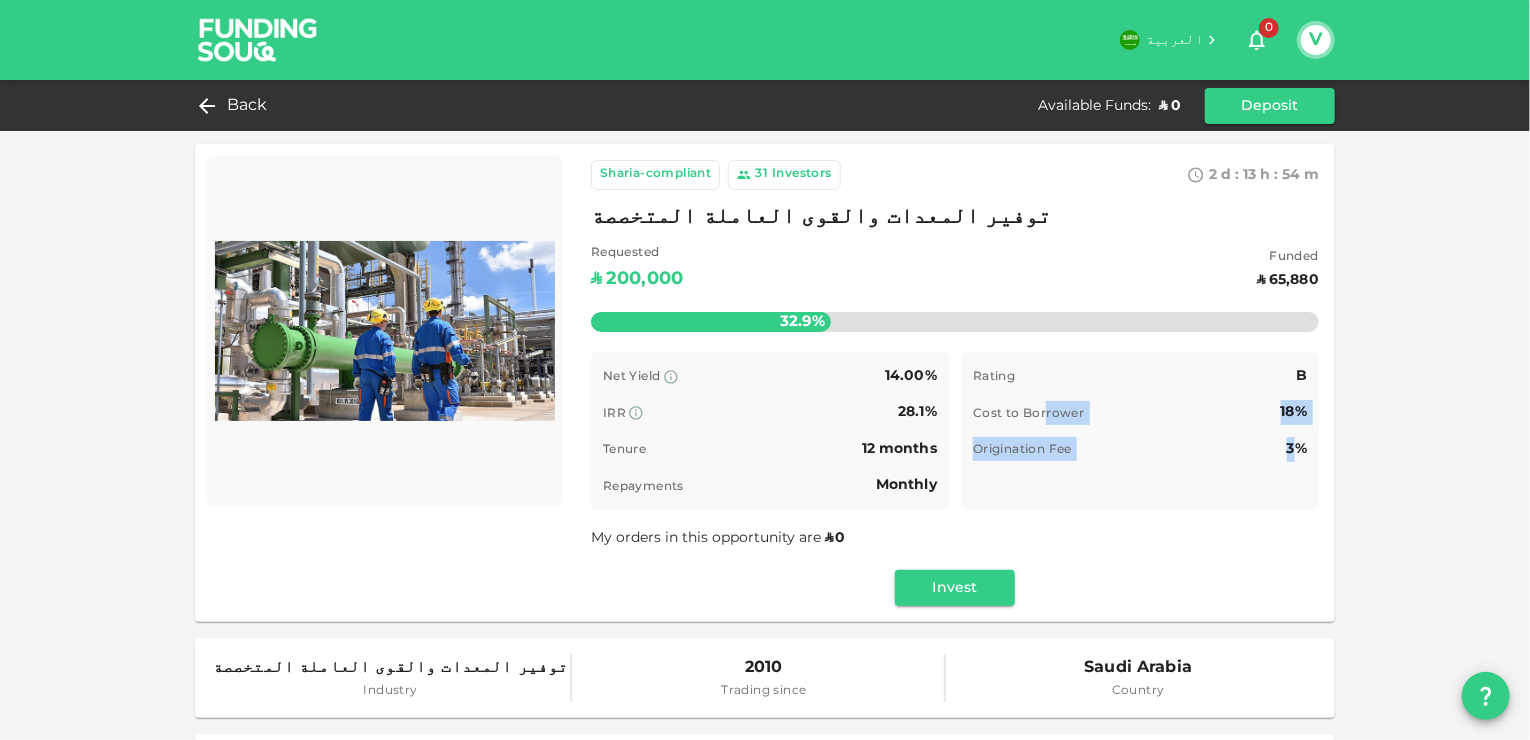 drag, startPoint x: 1036, startPoint y: 415, endPoint x: 1288, endPoint y: 443, distance: 253.55078 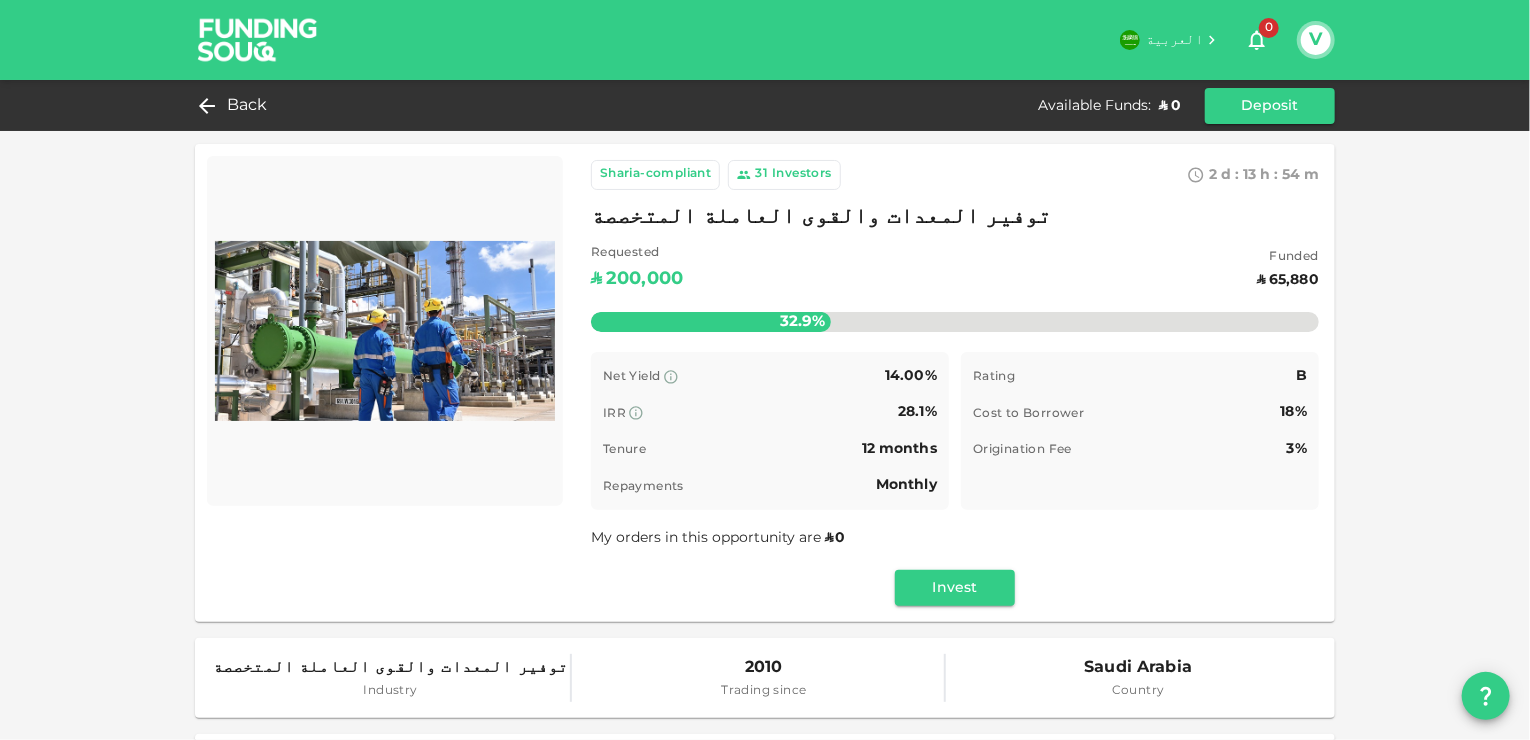 click on "Time remaining   B" at bounding box center (1140, 485) 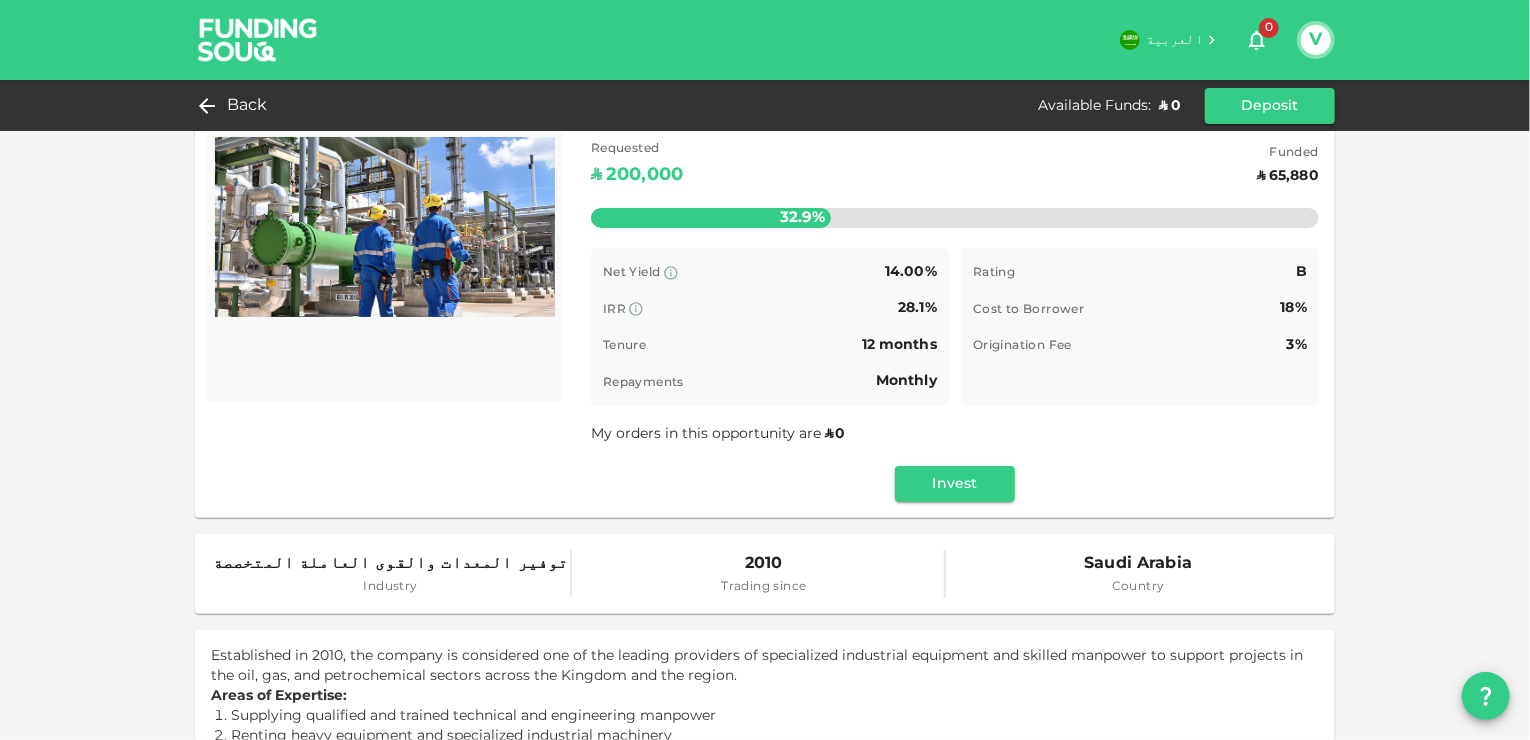 scroll, scrollTop: 103, scrollLeft: 0, axis: vertical 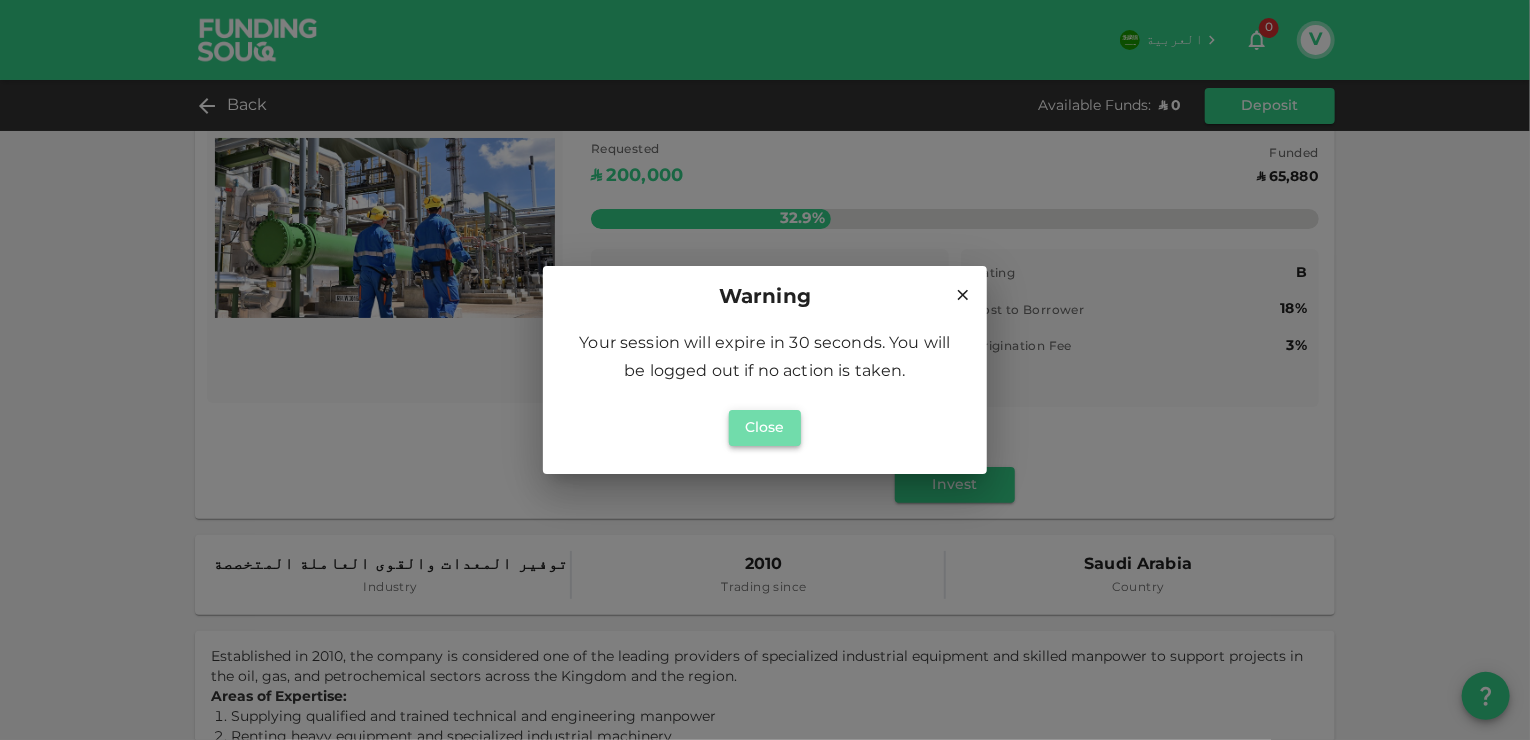 click on "Close" at bounding box center [765, 428] 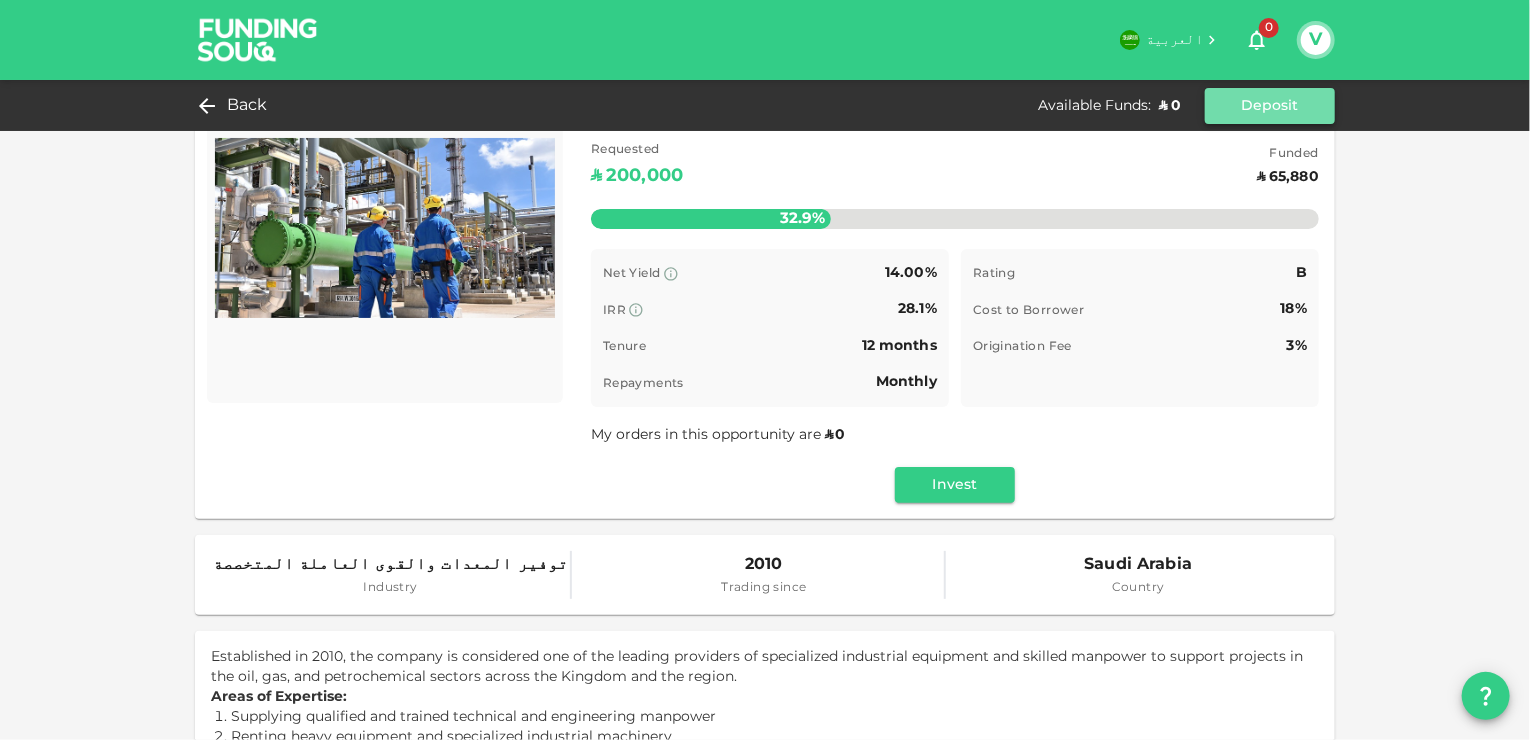 click on "Deposit" at bounding box center (1270, 106) 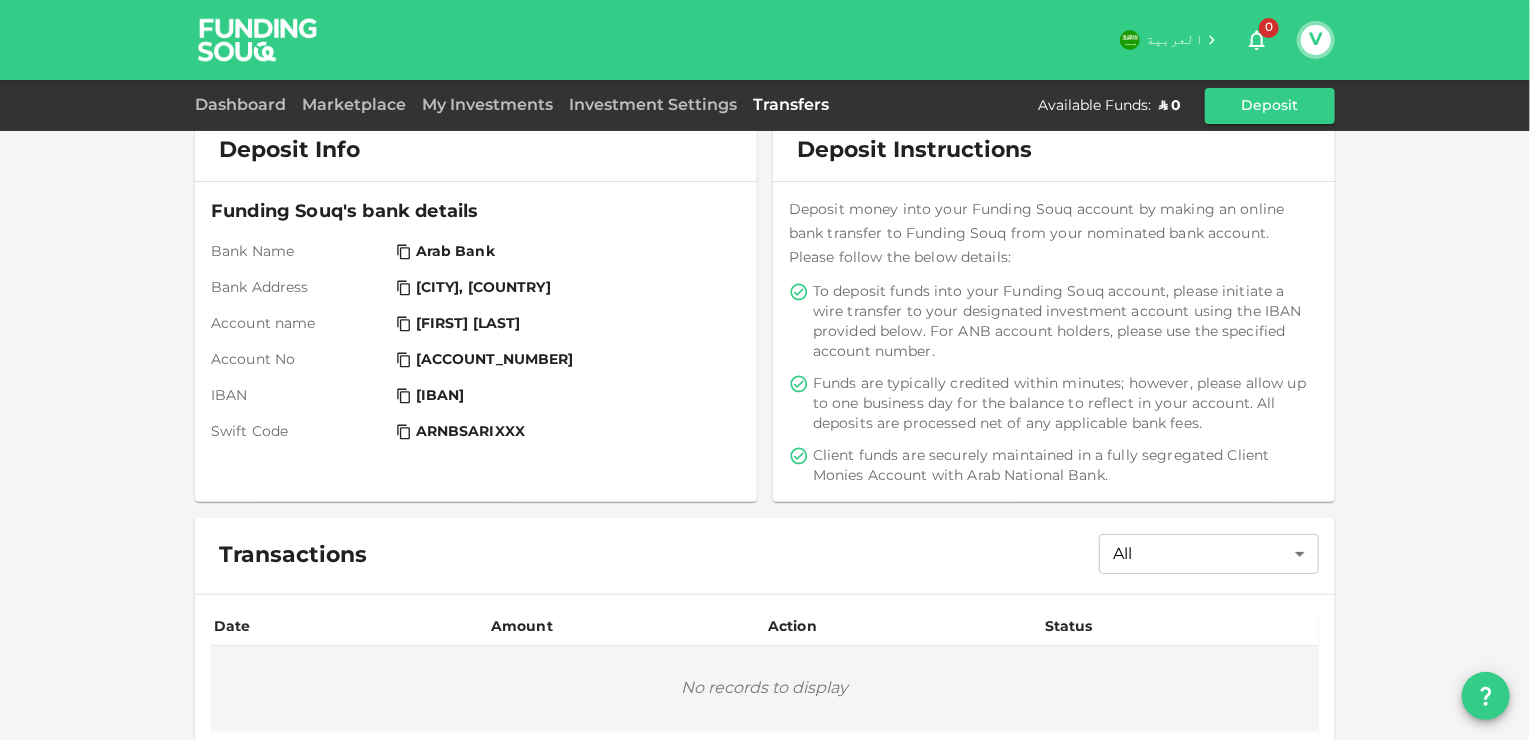 click on "Deposit Withdraw   Deposit Instructions   Deposit money into your Funding Souq account by making an online bank
transfer to Funding Souq from your nominated bank account. Please follow the
below details:   To deposit funds into your Funding Souq account, please initiate a wire transfer to your designated investment account using the IBAN provided below. For ANB account holders, please use the specified account number.   Funds are typically credited within minutes; however, please allow up to one business day for the balance to reflect in your account. All deposits are processed net of any applicable bank fees.   Client funds are securely maintained in a fully segregated Client Monies Account with Arab National Bank.   Deposit Info   Funding Souq's bank details   Bank Name   Arab Bank   Bank Address   [CITY], [COUNTRY]   Account name   [FIRST] [LAST]   Account No   [ACCOUNT_NUMBER]   IBAN   [IBAN]   Swift Code   [SWIFT_CODE]   Transactions   All All ​" at bounding box center (765, 356) 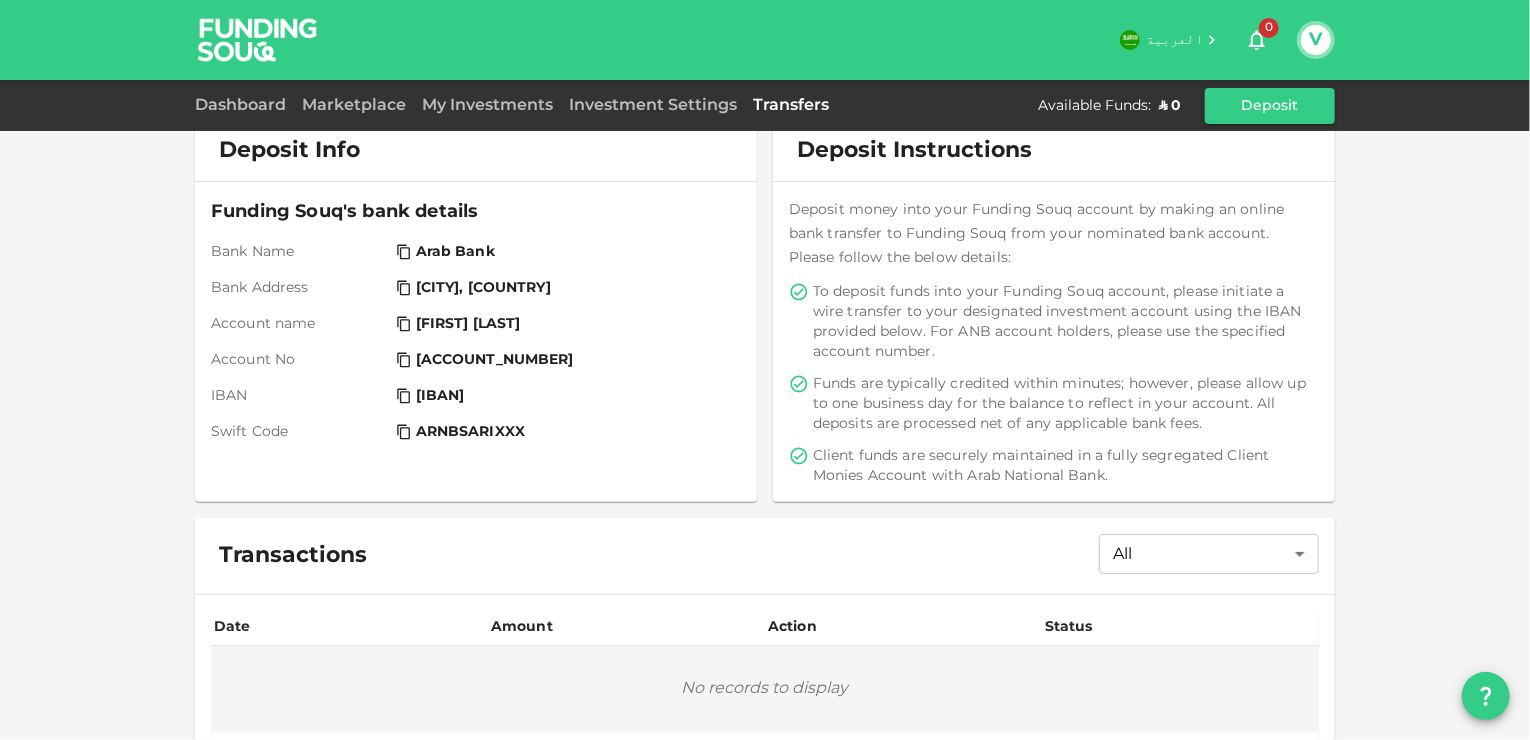 scroll, scrollTop: 0, scrollLeft: 0, axis: both 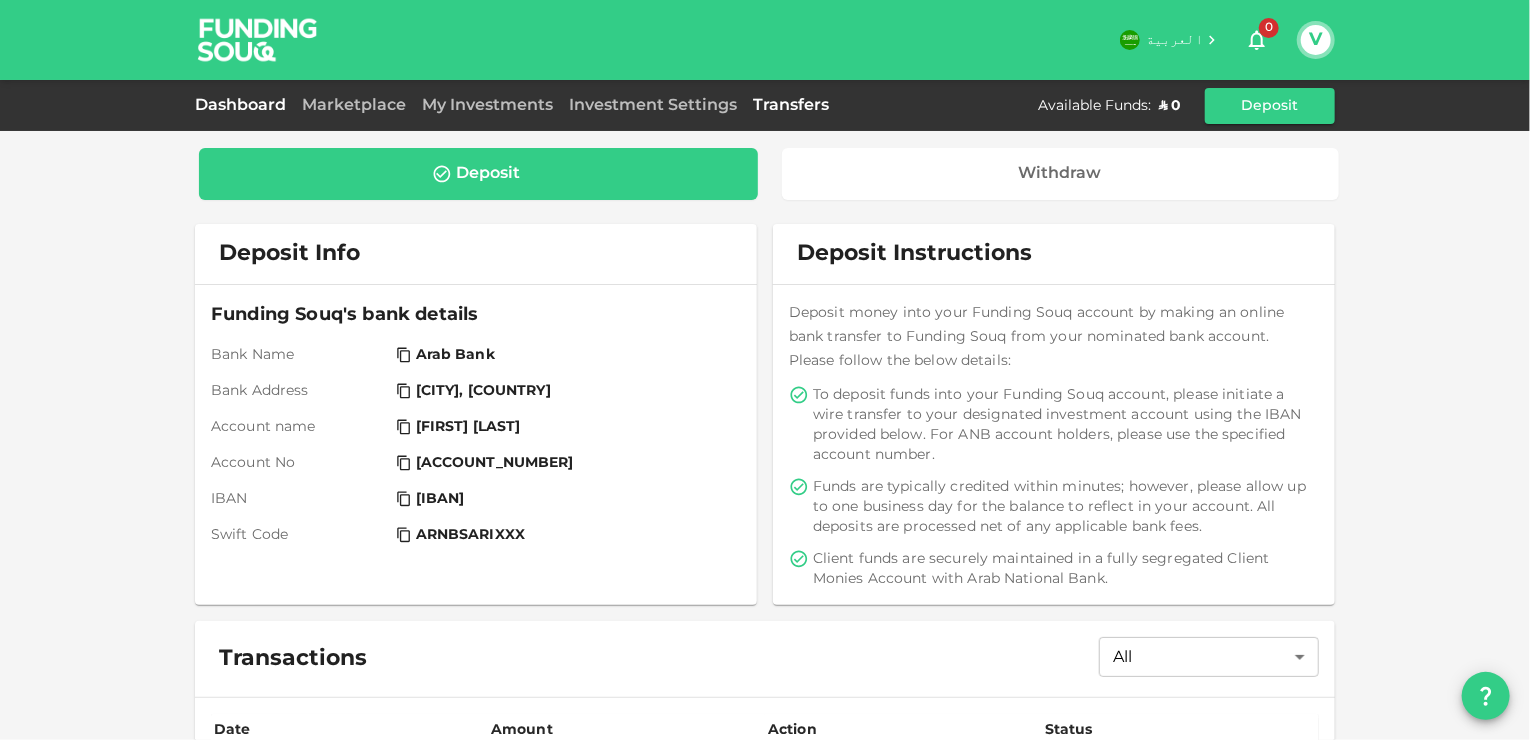 click on "Dashboard" at bounding box center (244, 105) 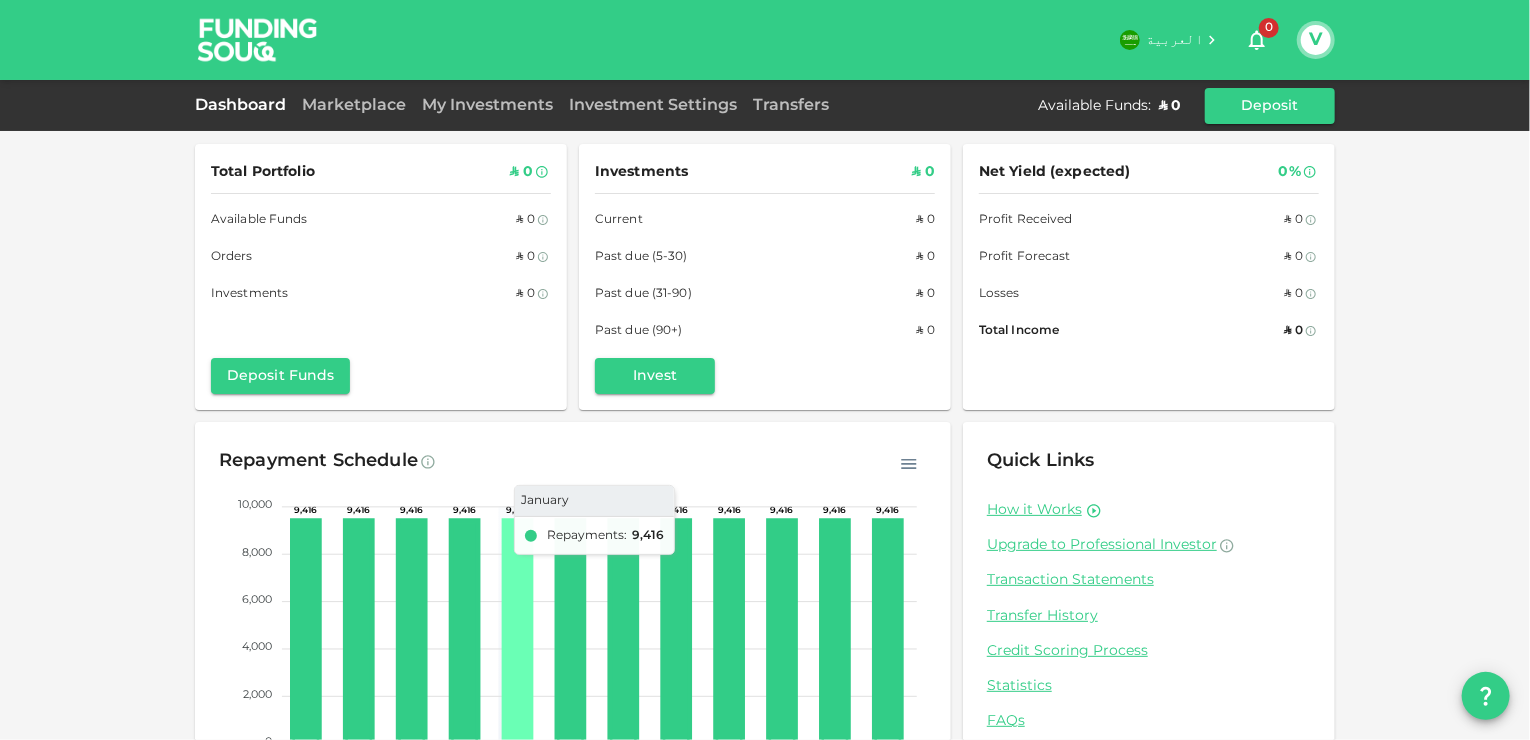 scroll, scrollTop: 0, scrollLeft: 0, axis: both 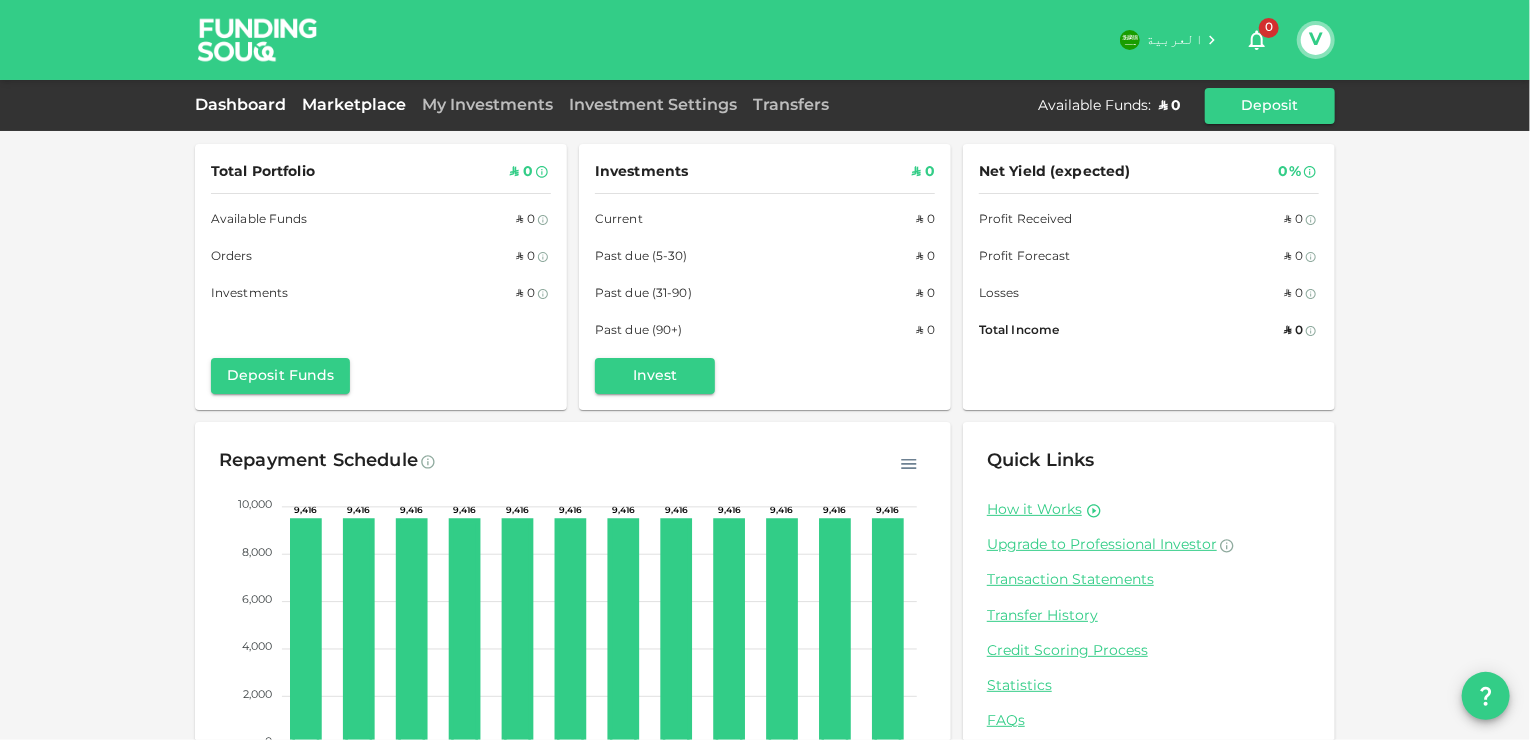 click on "Marketplace" at bounding box center (354, 105) 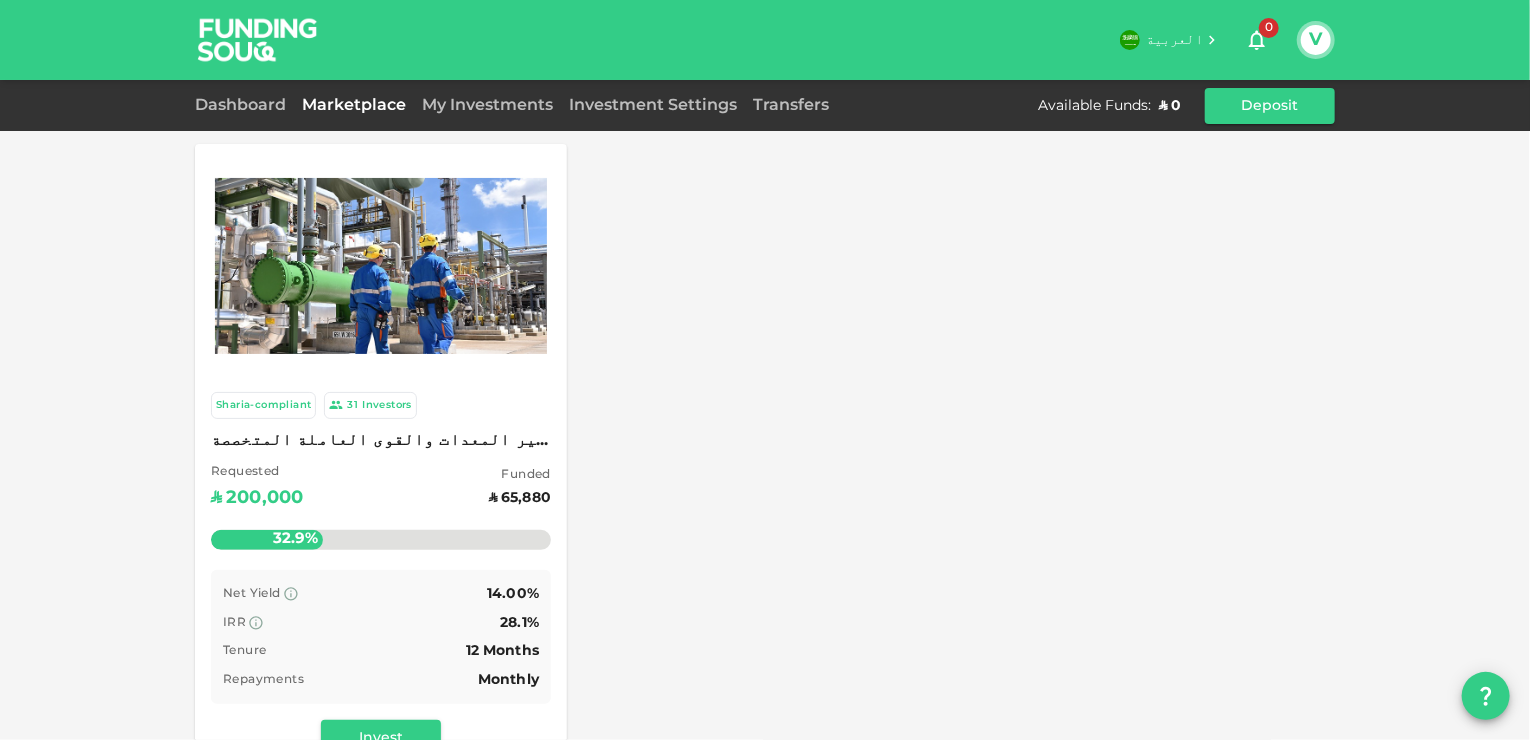 click at bounding box center (381, 265) 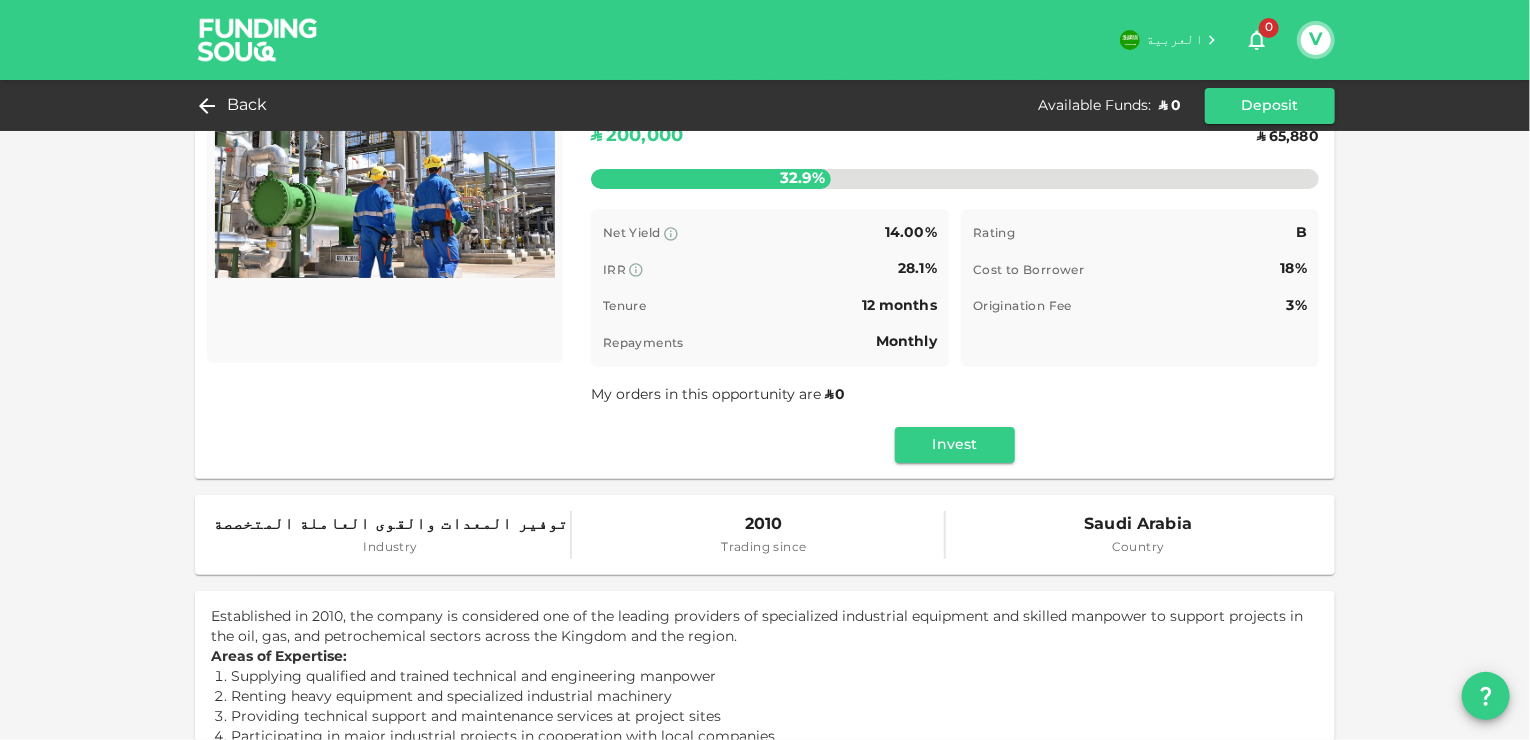 scroll, scrollTop: 0, scrollLeft: 0, axis: both 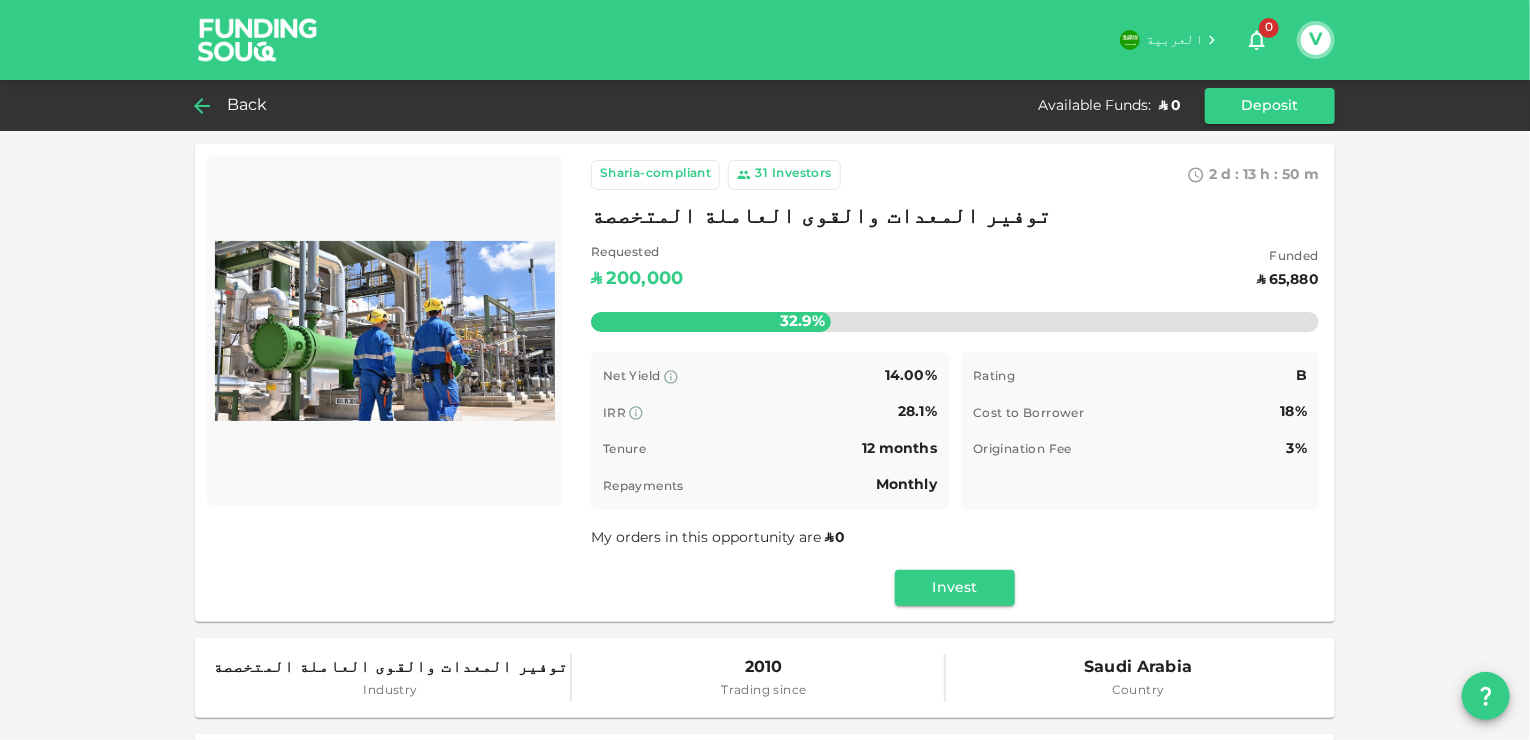 click 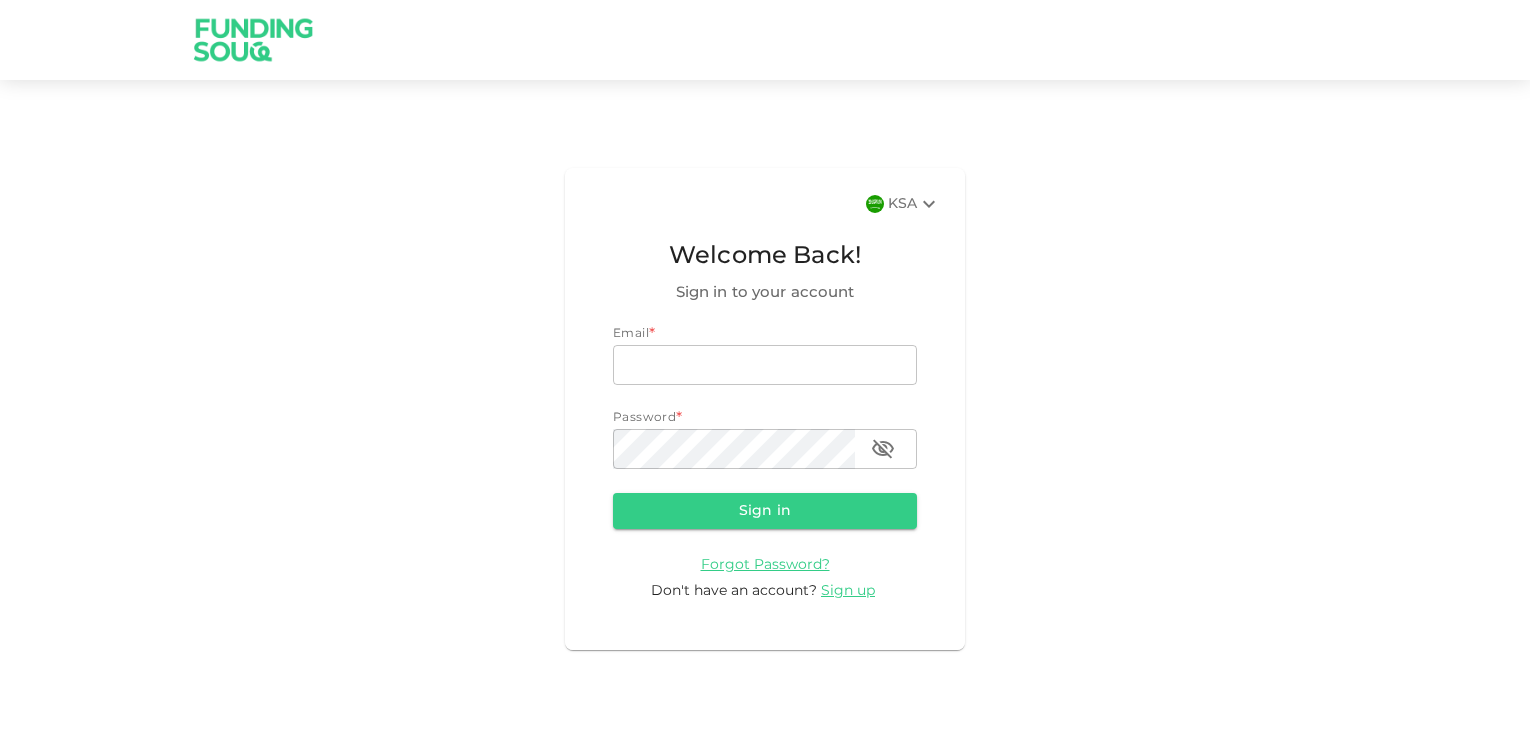 scroll, scrollTop: 0, scrollLeft: 0, axis: both 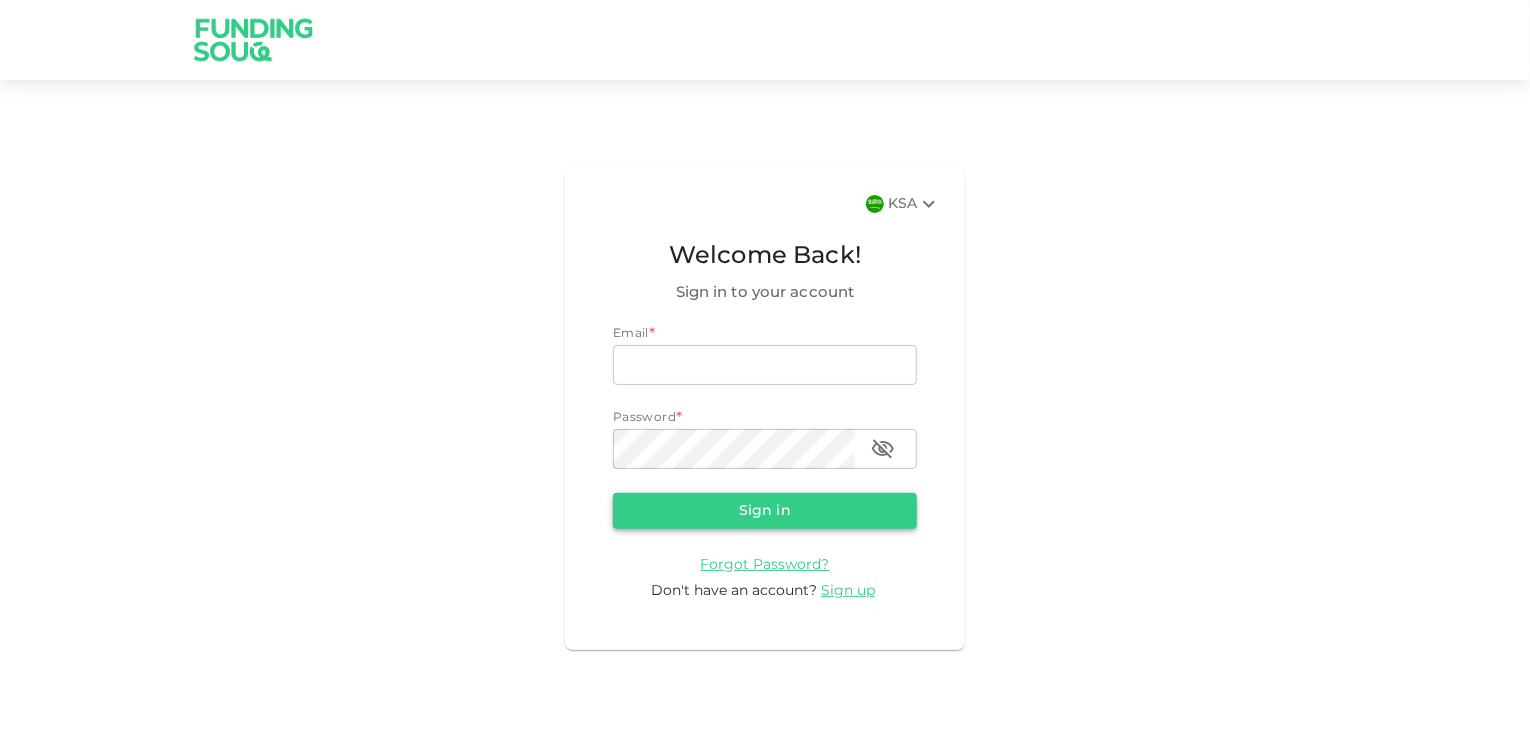 type on "[USERNAME]@[DOMAIN]" 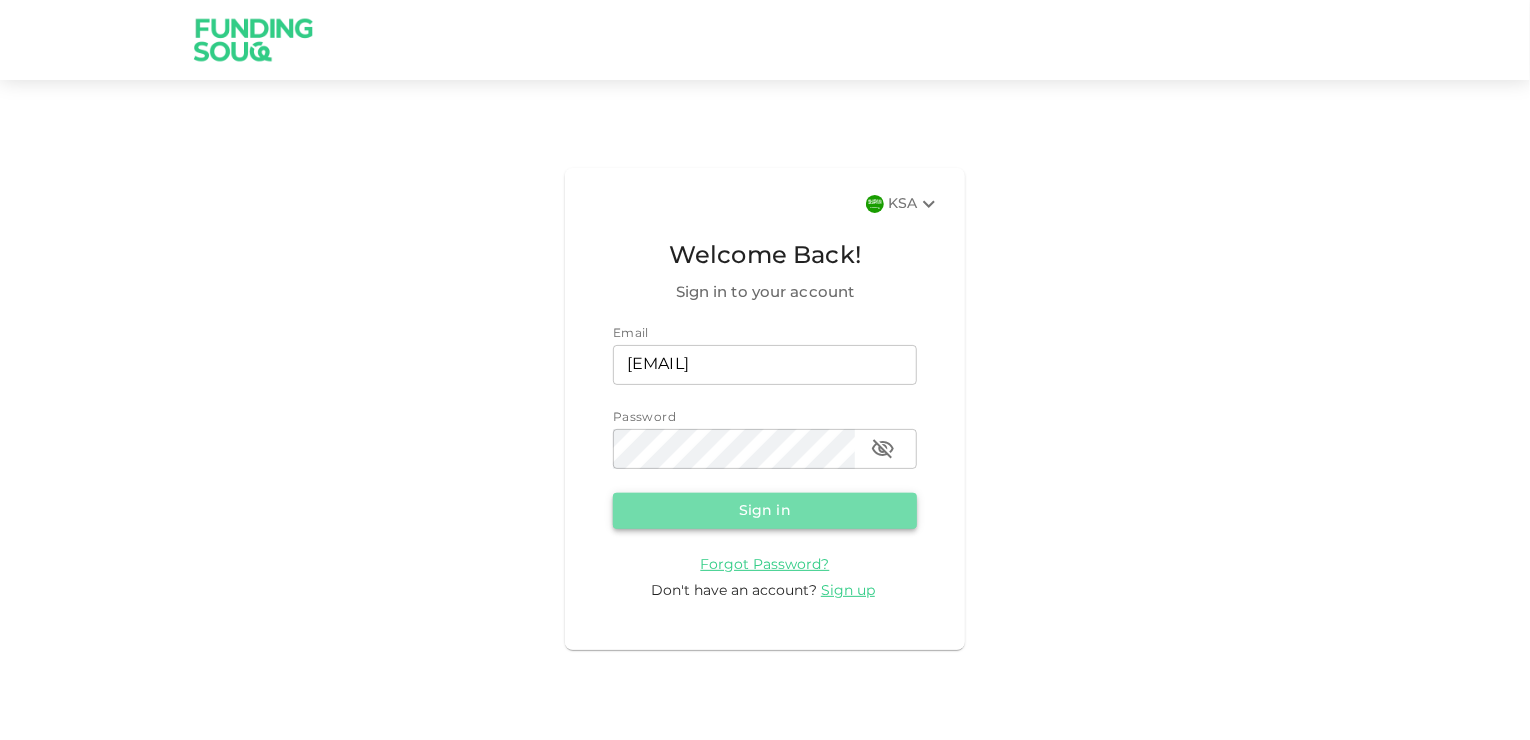 click on "Sign in" at bounding box center [765, 511] 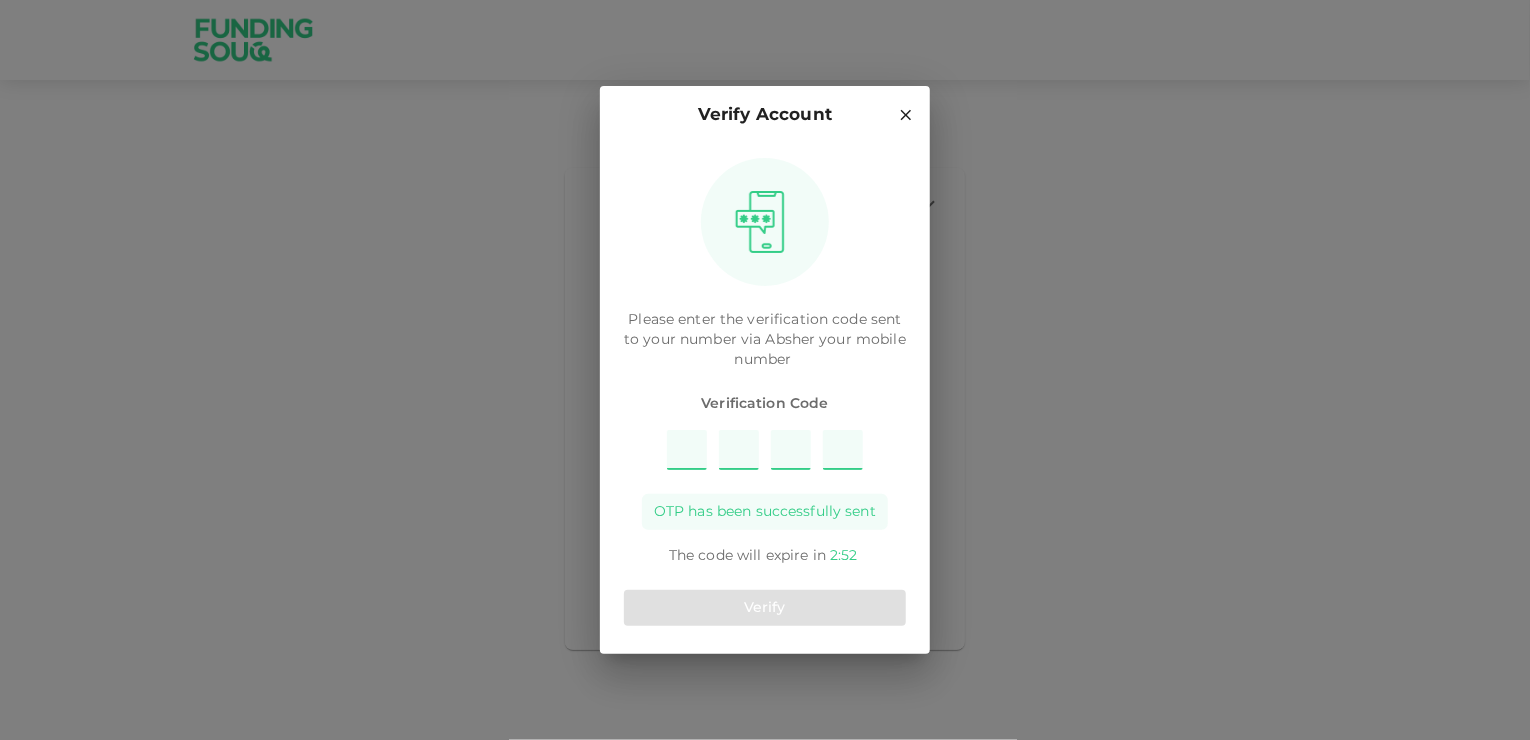 type on "8" 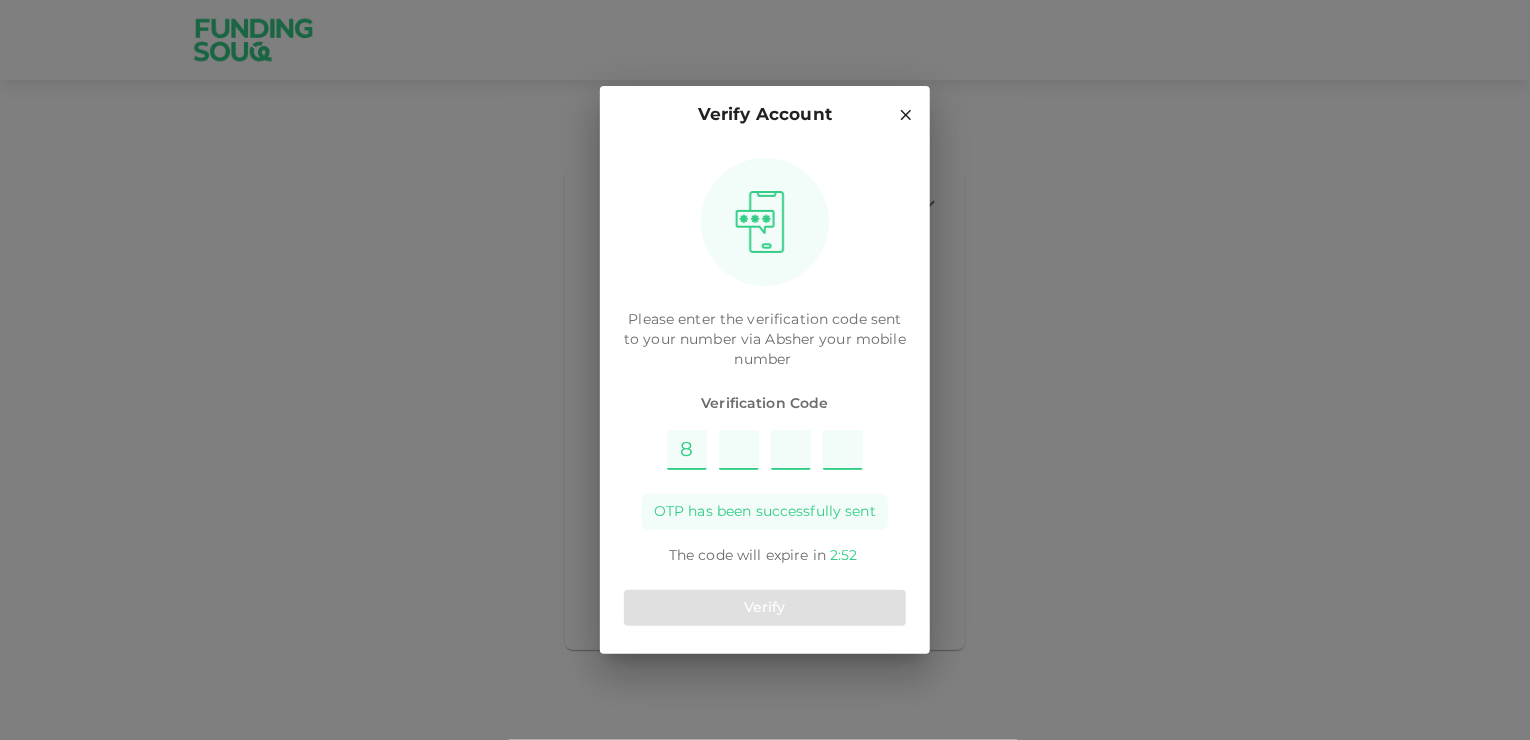 type on "5" 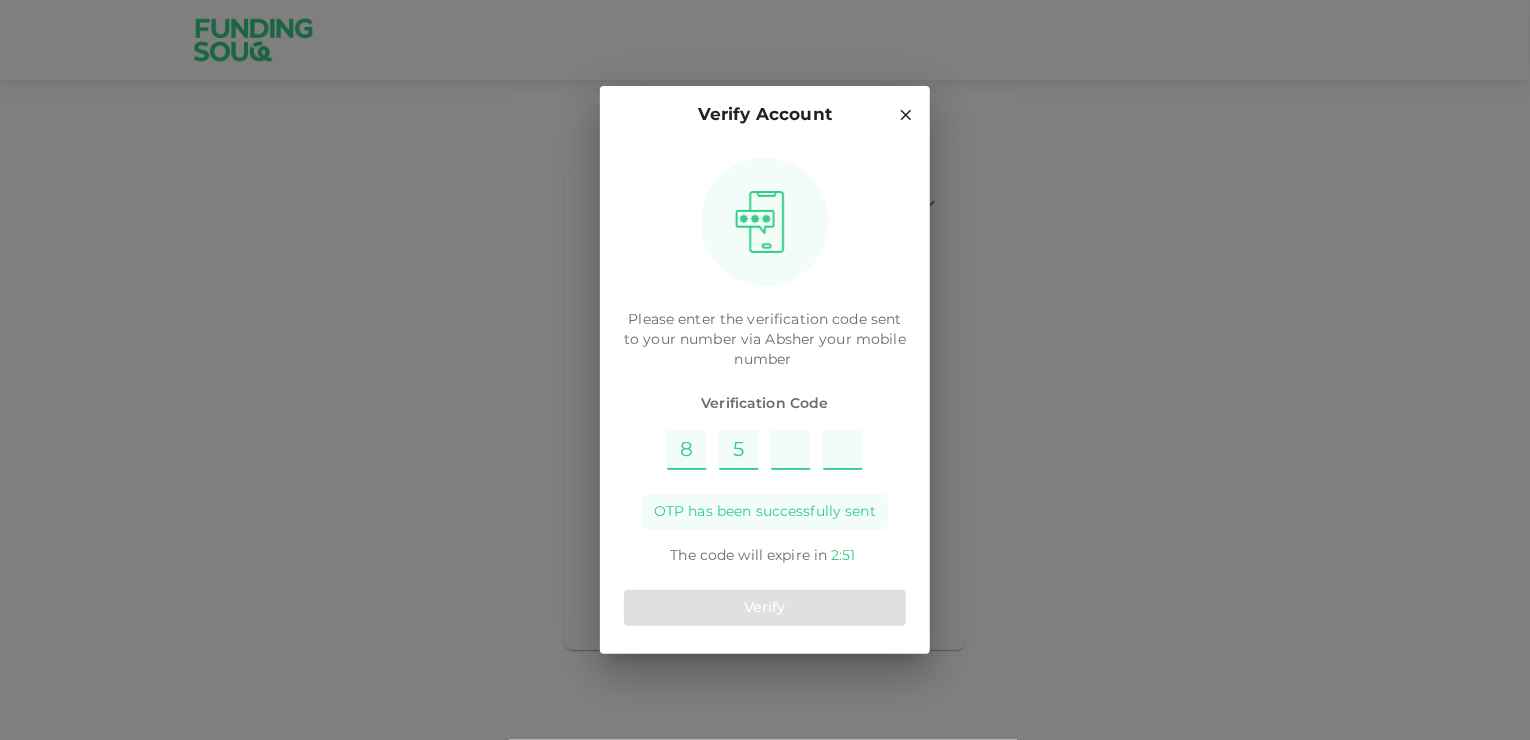type on "2" 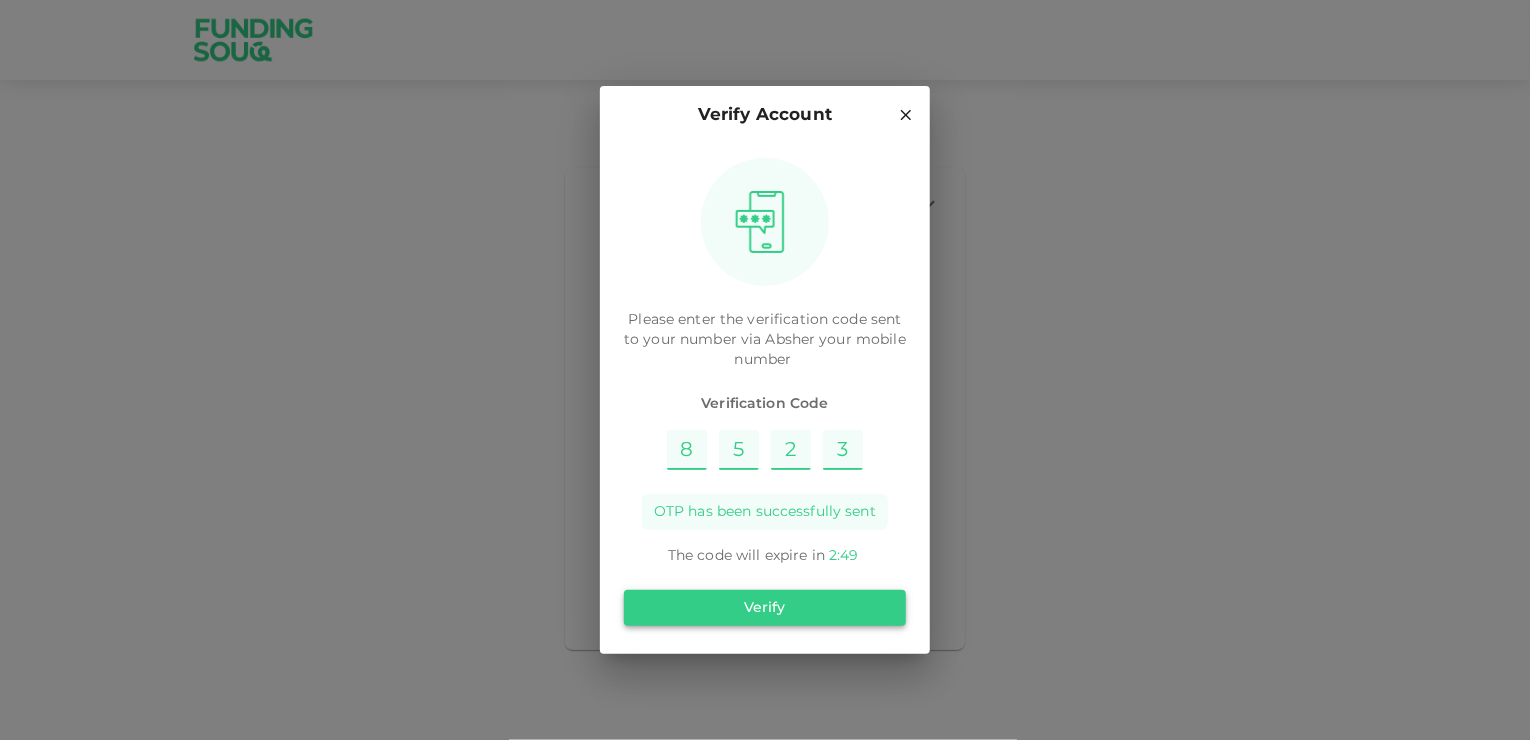 type on "3" 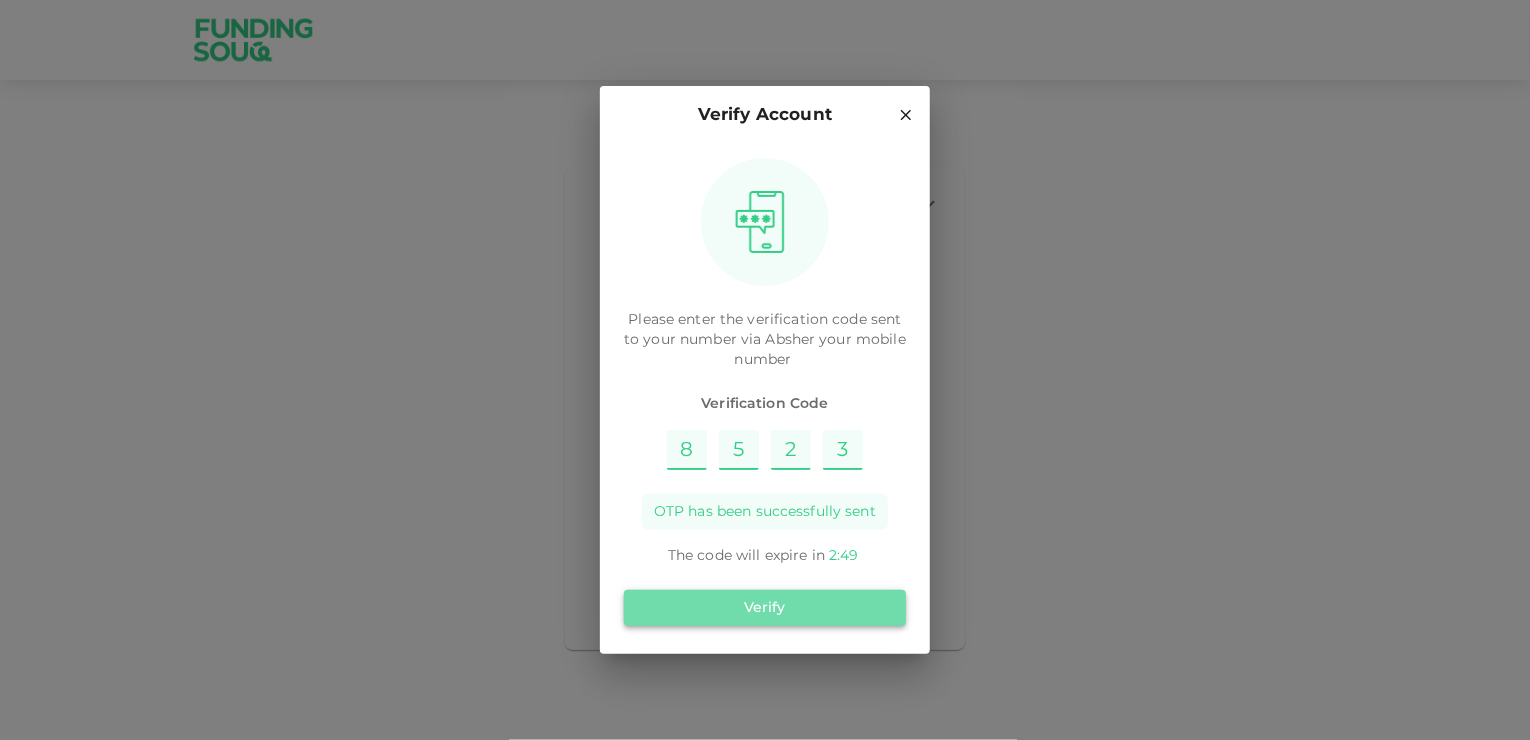 click on "Verify" at bounding box center (765, 608) 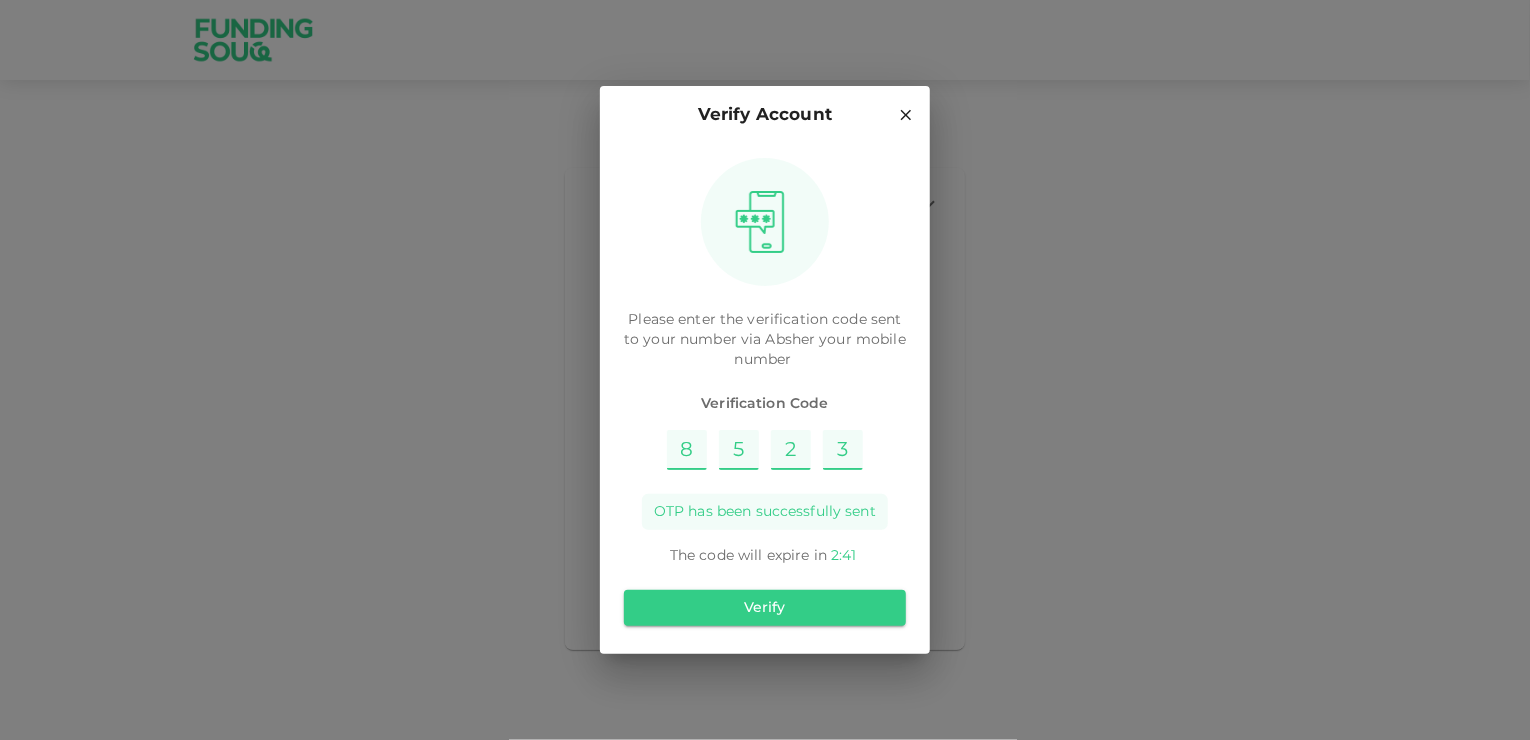 click on "3" at bounding box center (843, 450) 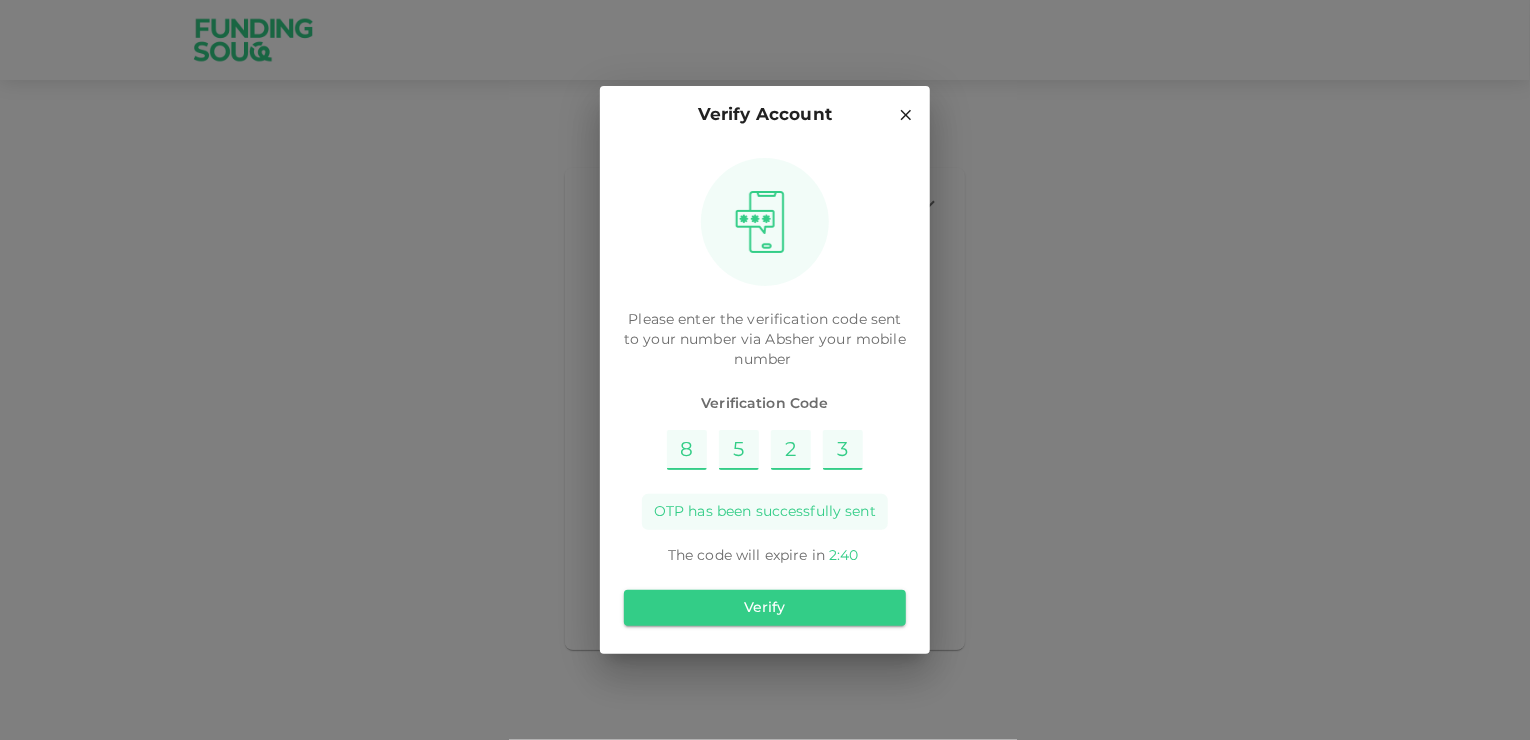 type 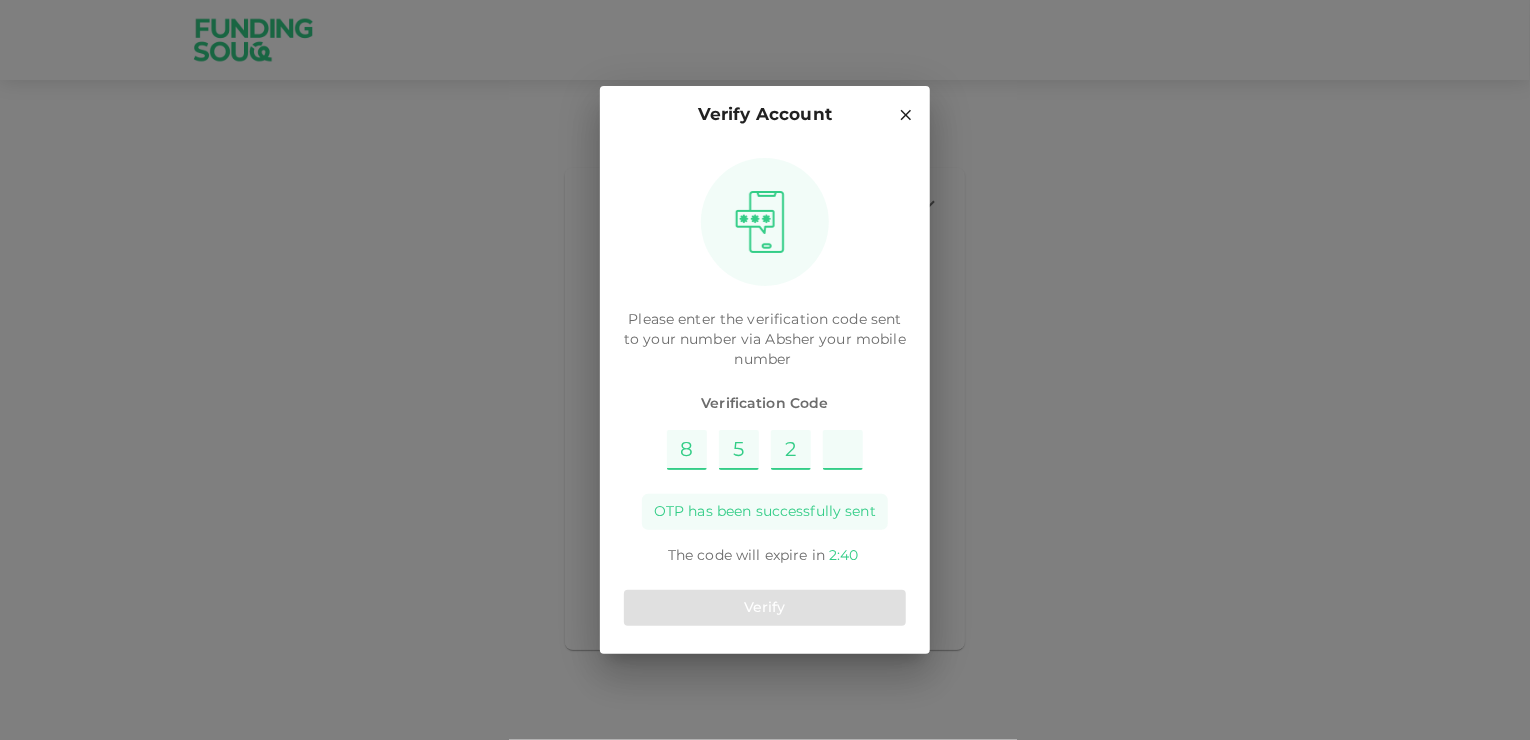 type 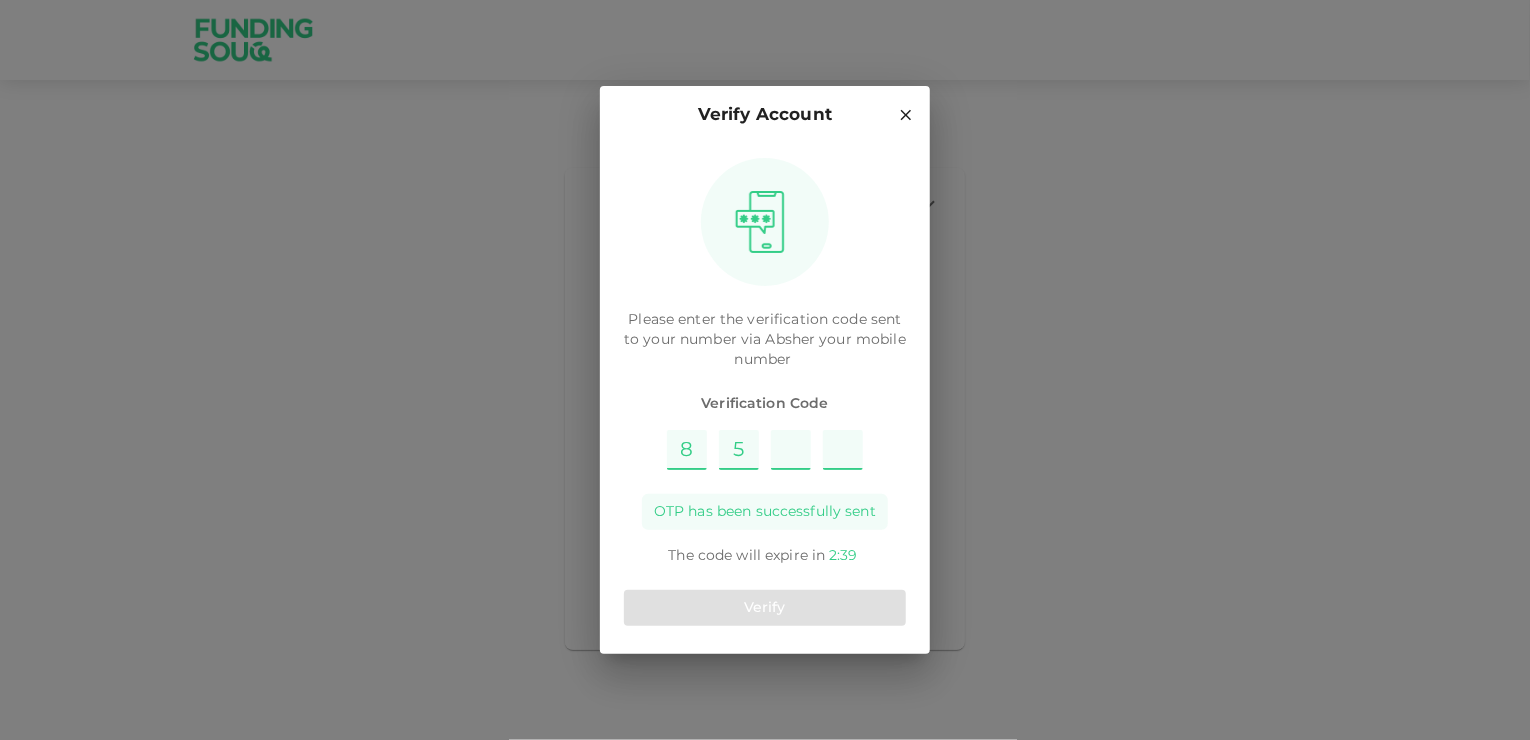type on "2" 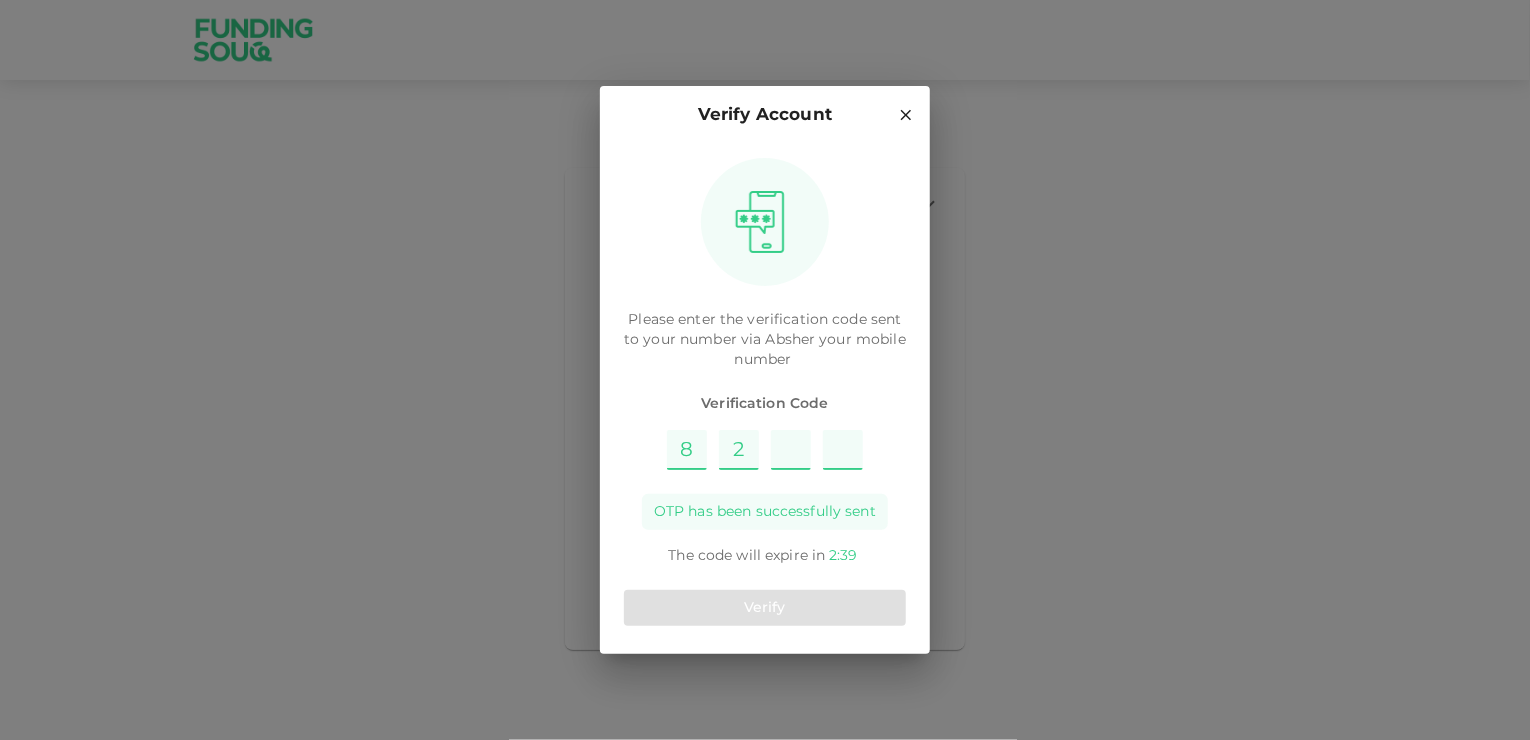type on "5" 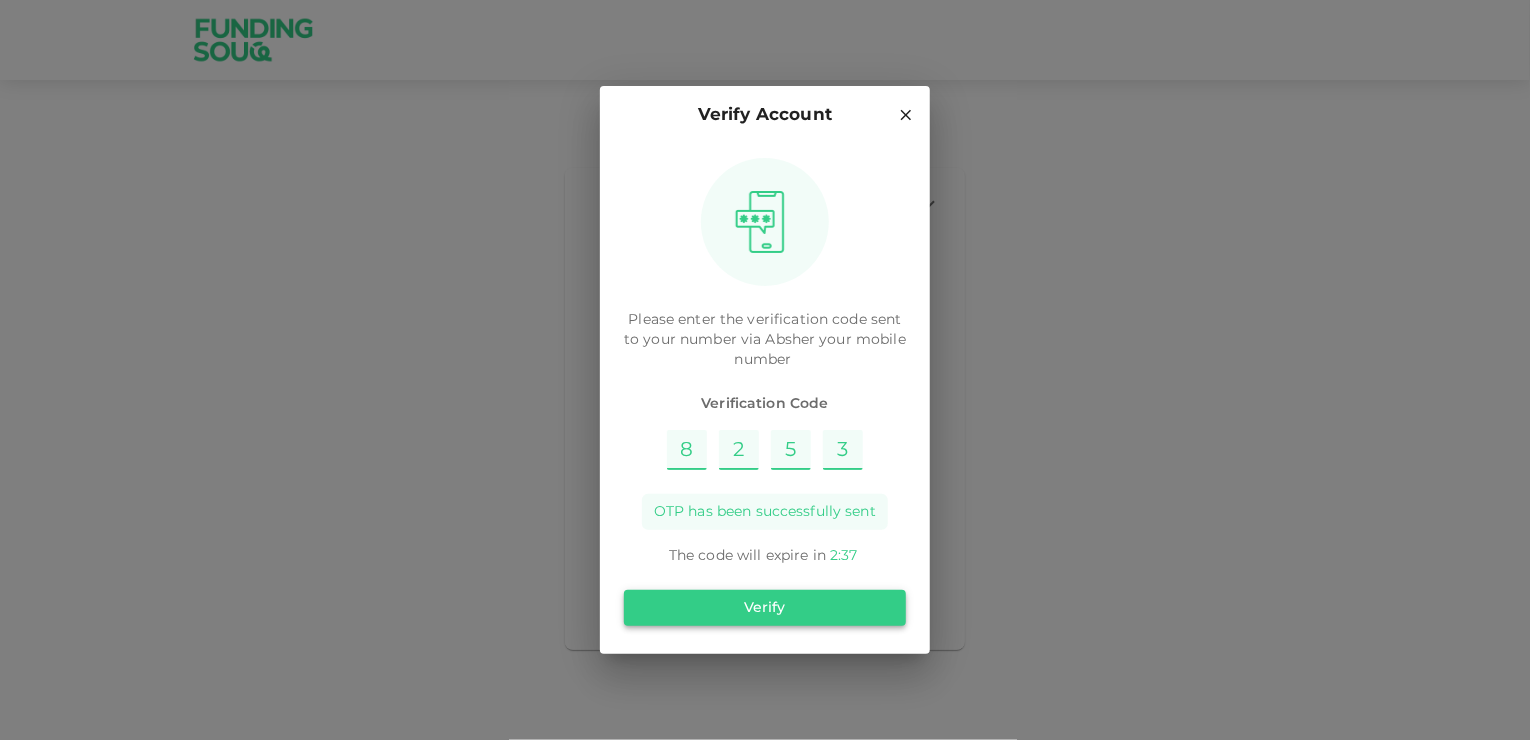type on "3" 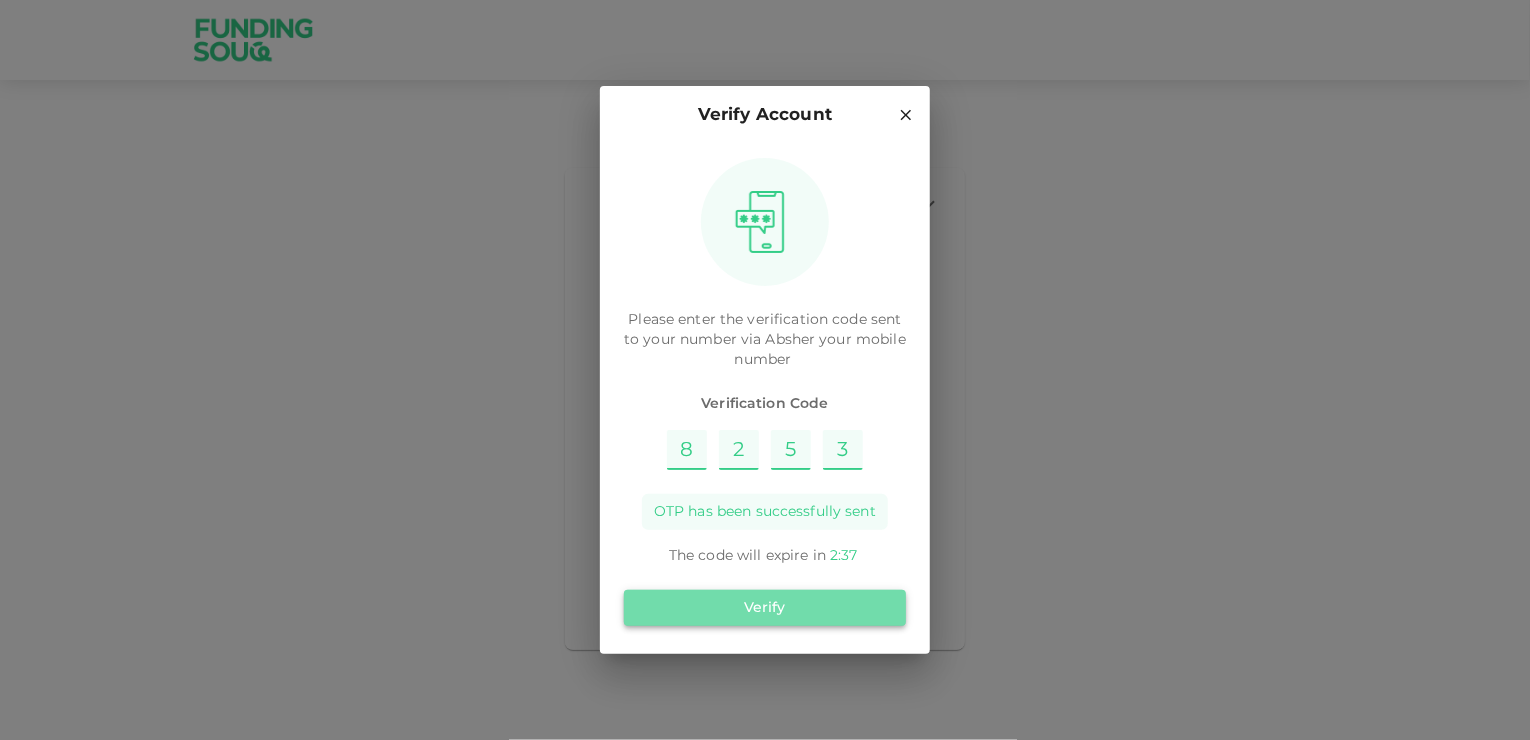 click on "Verify" at bounding box center (765, 608) 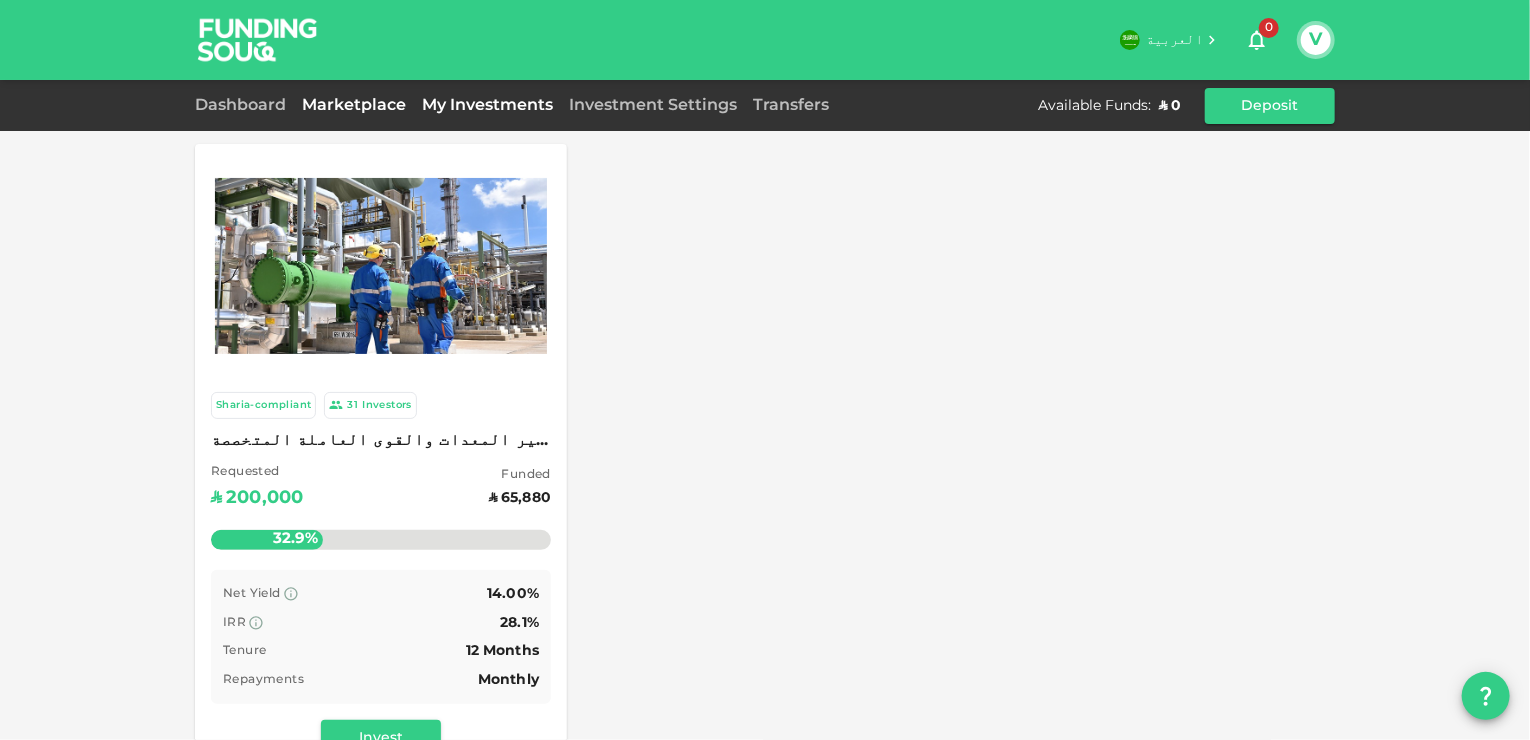 click on "My Investments" at bounding box center [487, 105] 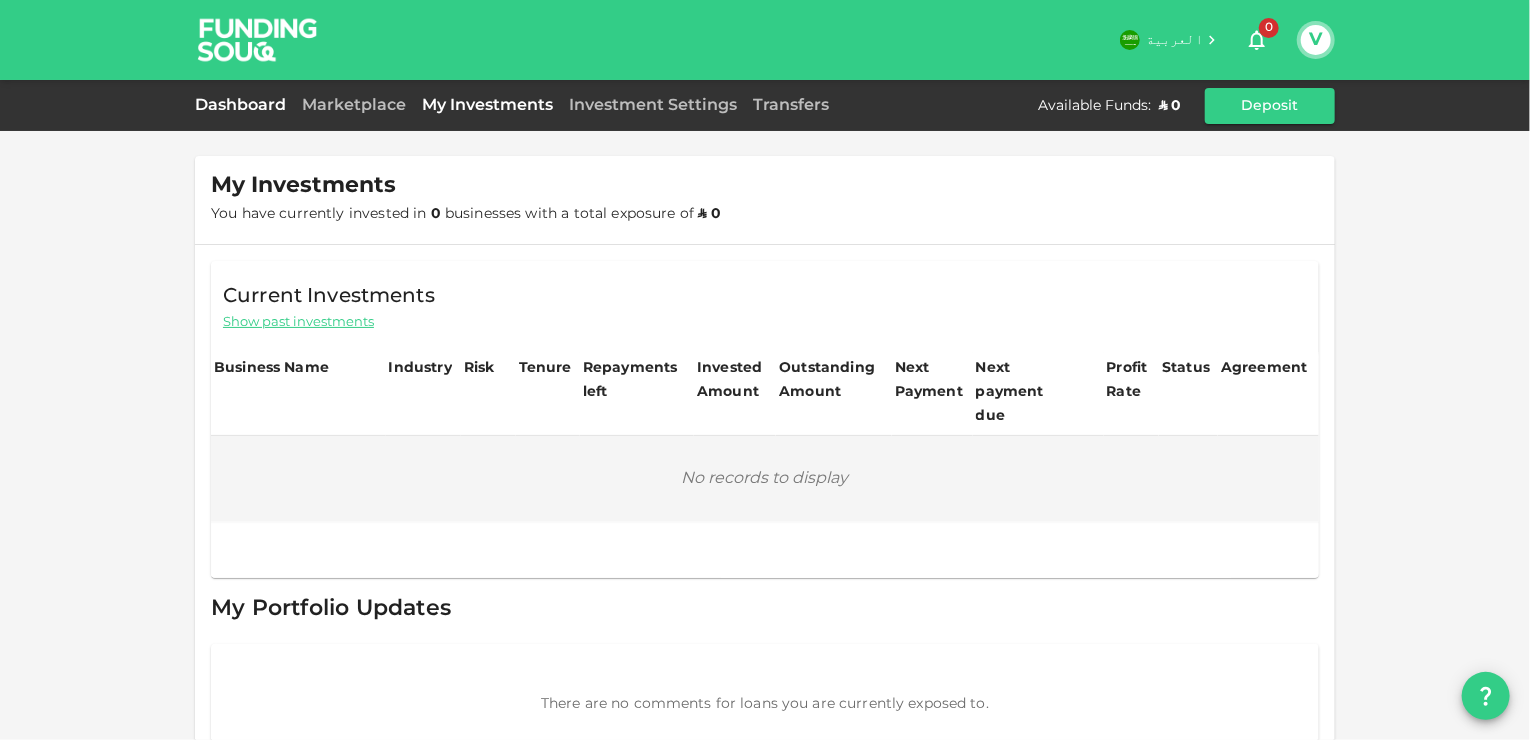 click on "Dashboard" at bounding box center [244, 105] 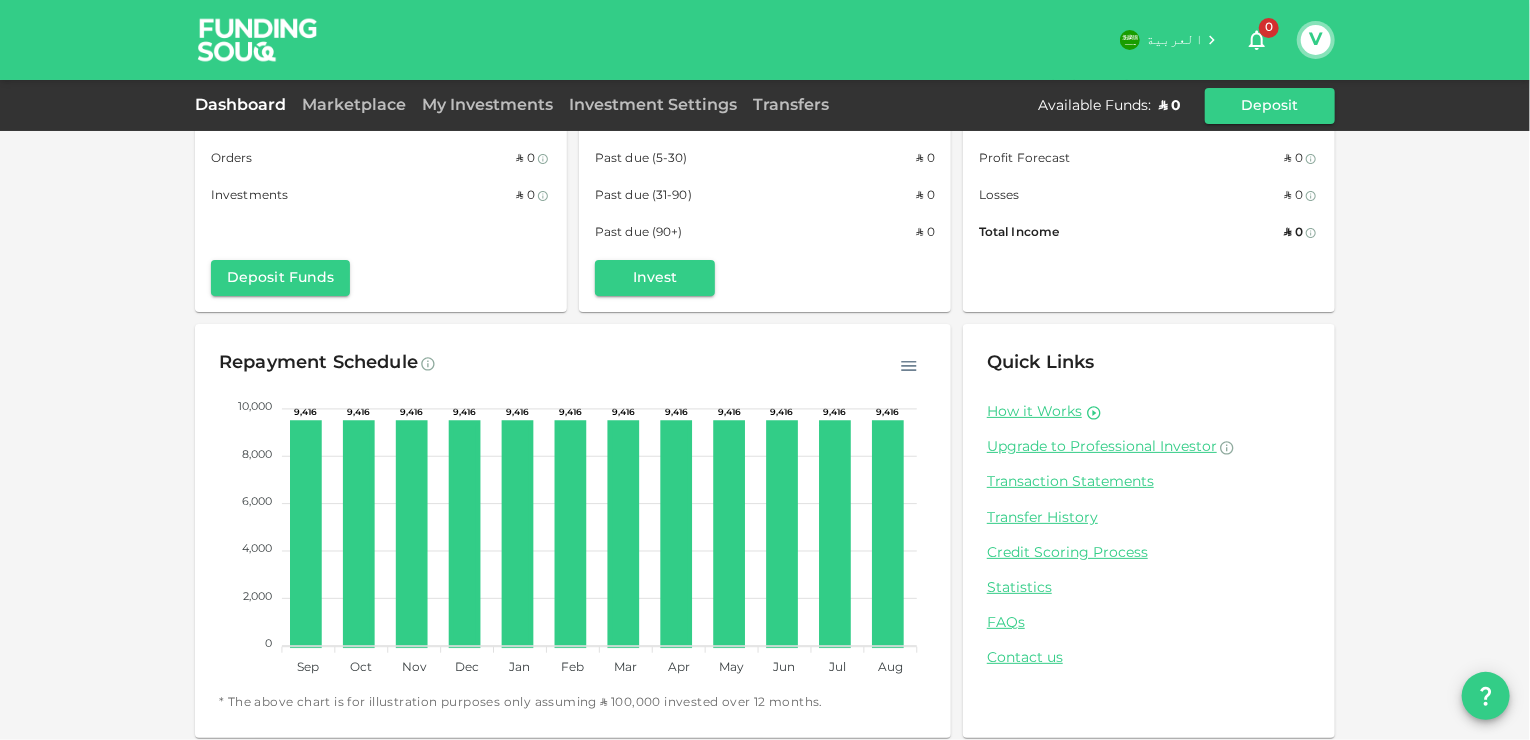 scroll, scrollTop: 99, scrollLeft: 0, axis: vertical 